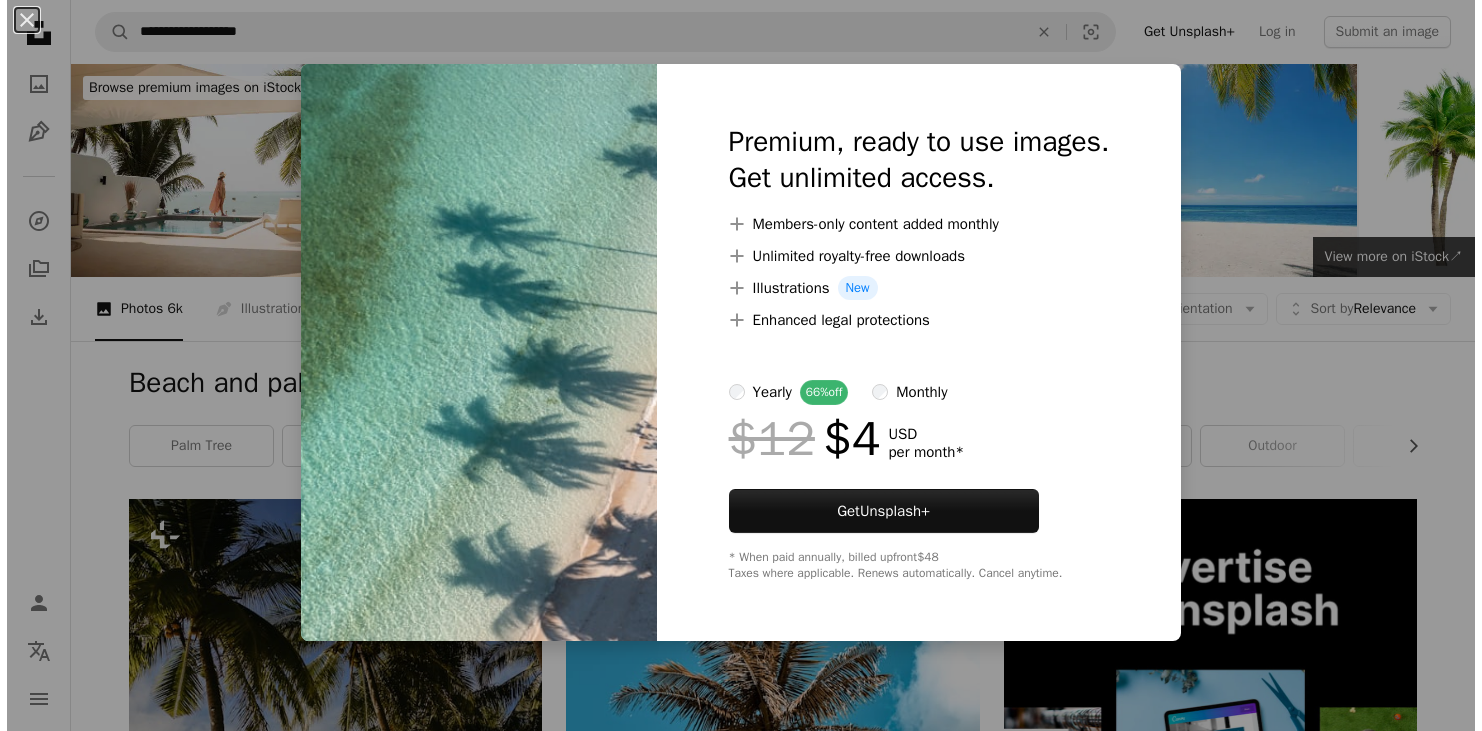 scroll, scrollTop: 11976, scrollLeft: 0, axis: vertical 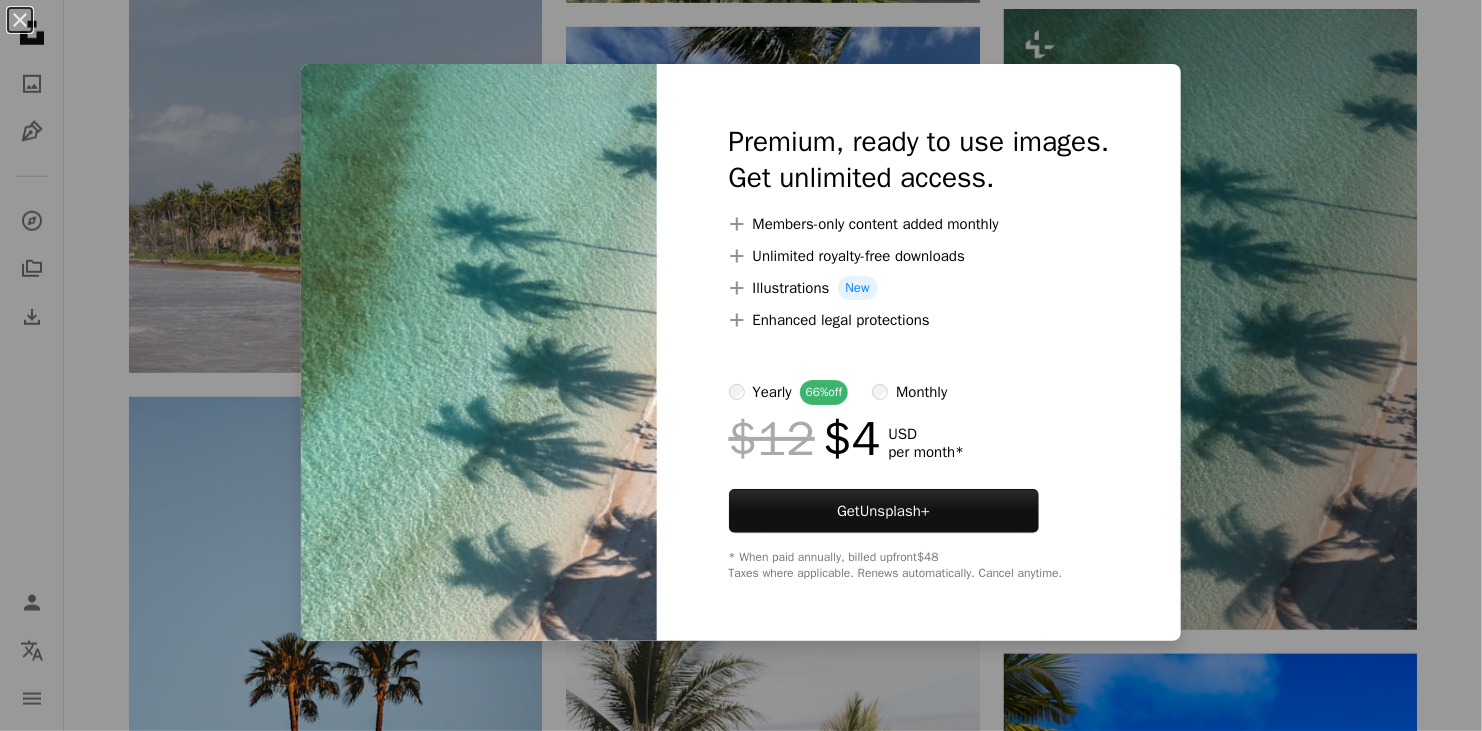 click on "An X shape Premium, ready to use images. Get unlimited access. A plus sign Members-only content added monthly A plus sign Unlimited royalty-free downloads A plus sign Illustrations  New A plus sign Enhanced legal protections yearly 66%  off monthly $12   $4 USD per month * Get  Unsplash+ * When paid annually, billed upfront  $48 Taxes where applicable. Renews automatically. Cancel anytime." at bounding box center (741, 365) 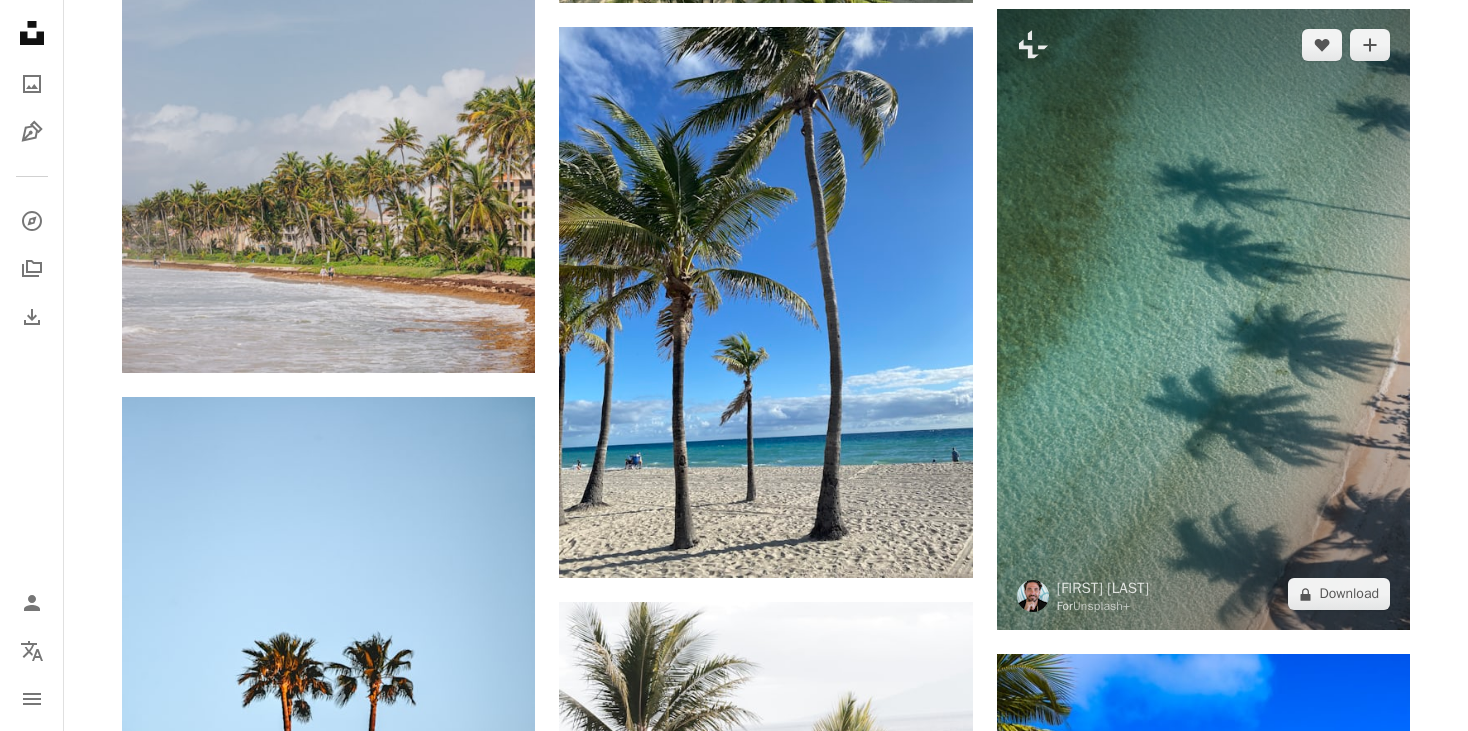 click at bounding box center [1203, 319] 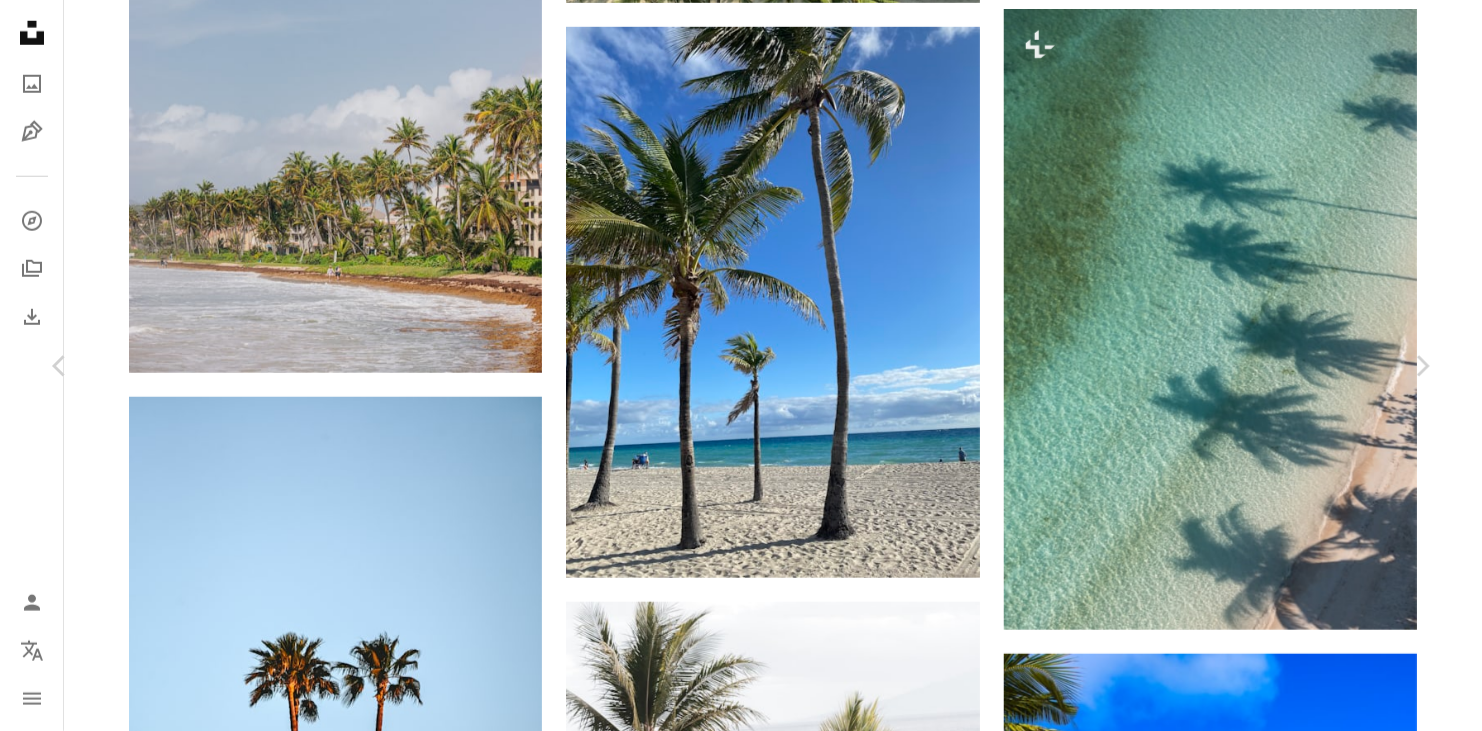 scroll, scrollTop: 672, scrollLeft: 0, axis: vertical 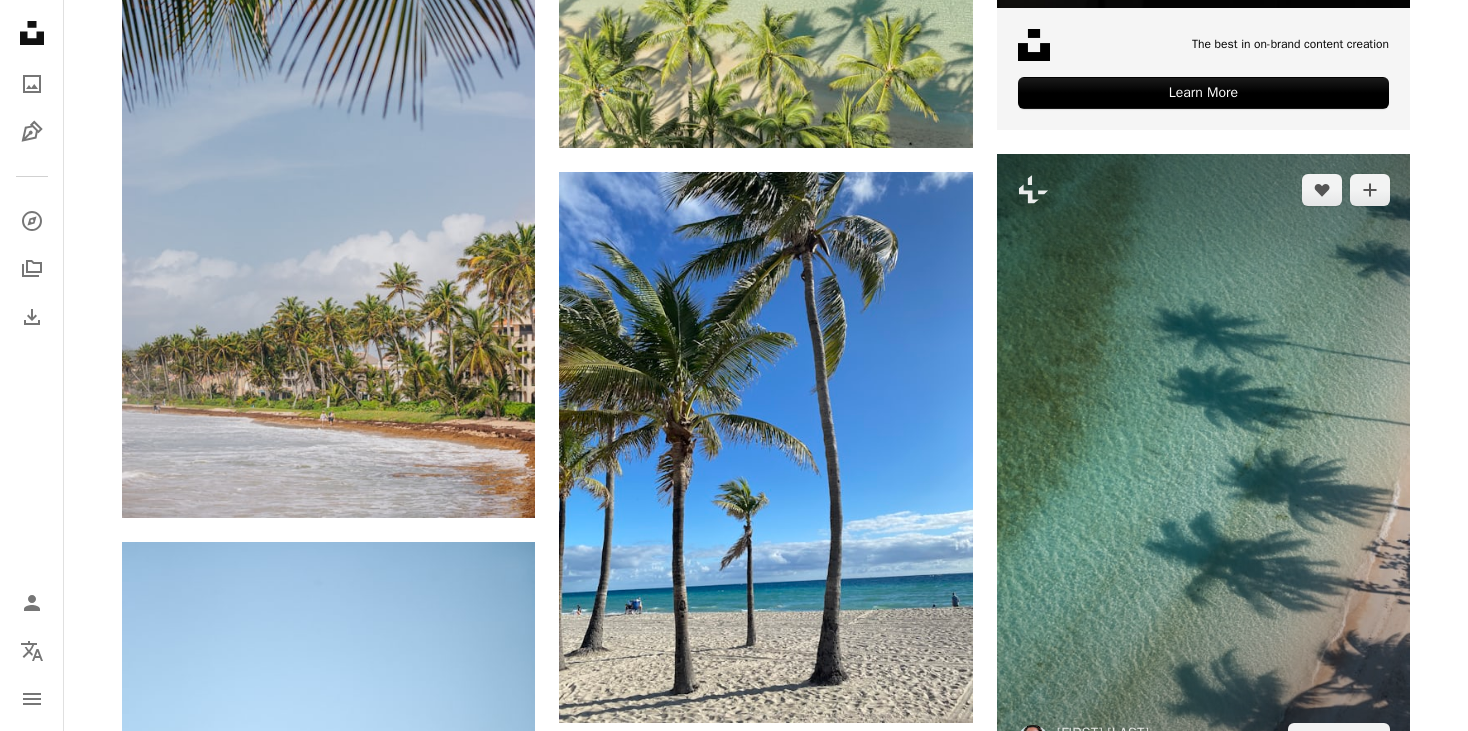 click at bounding box center [1203, 464] 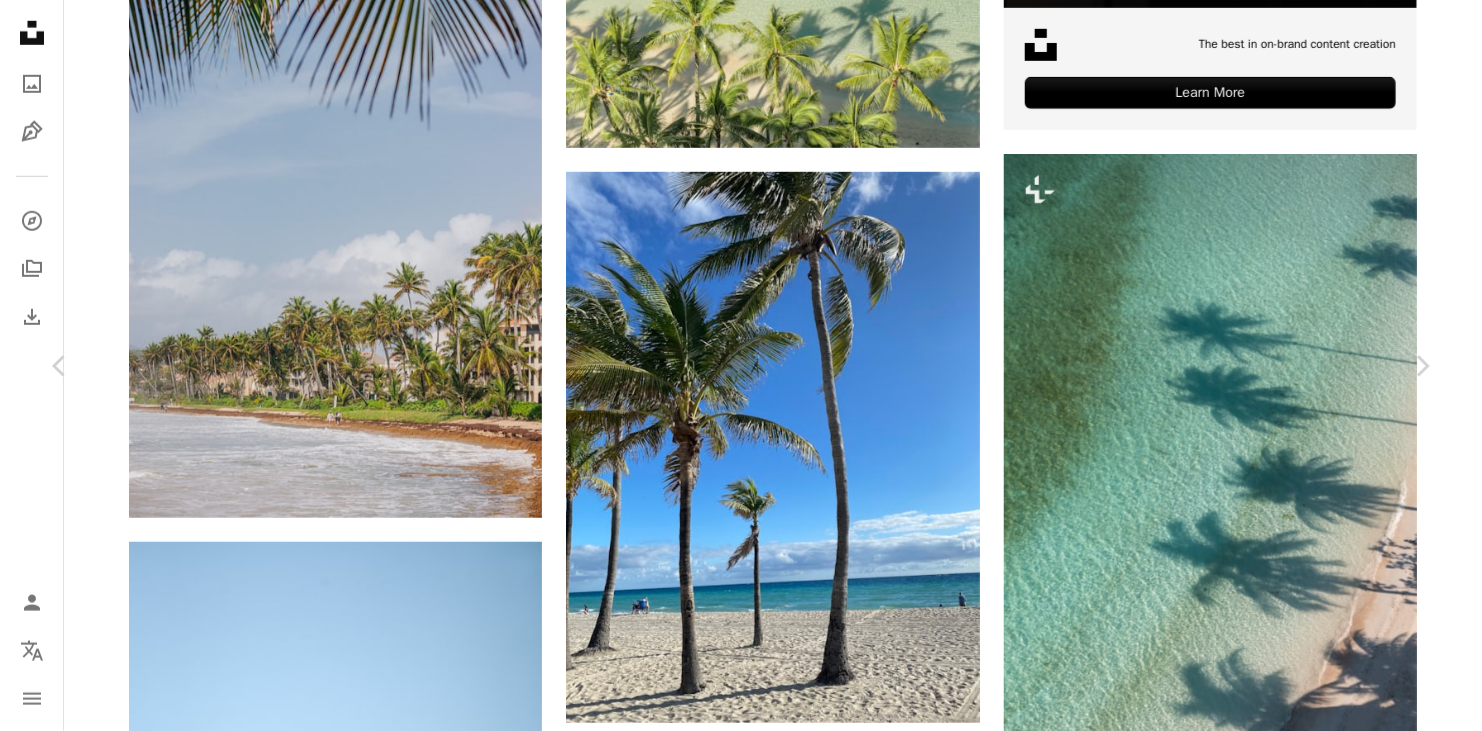 scroll, scrollTop: 319, scrollLeft: 0, axis: vertical 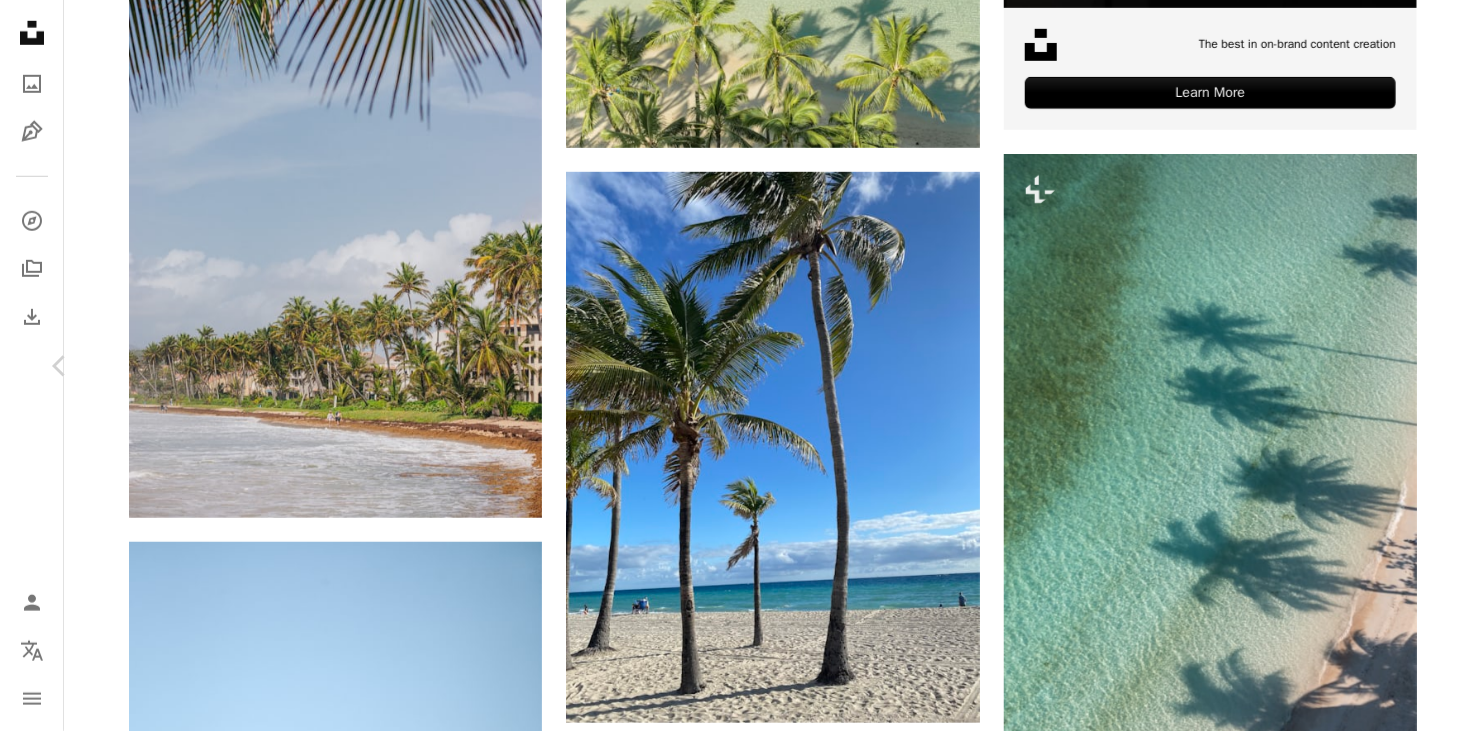 click on "Chevron right" at bounding box center [1422, 366] 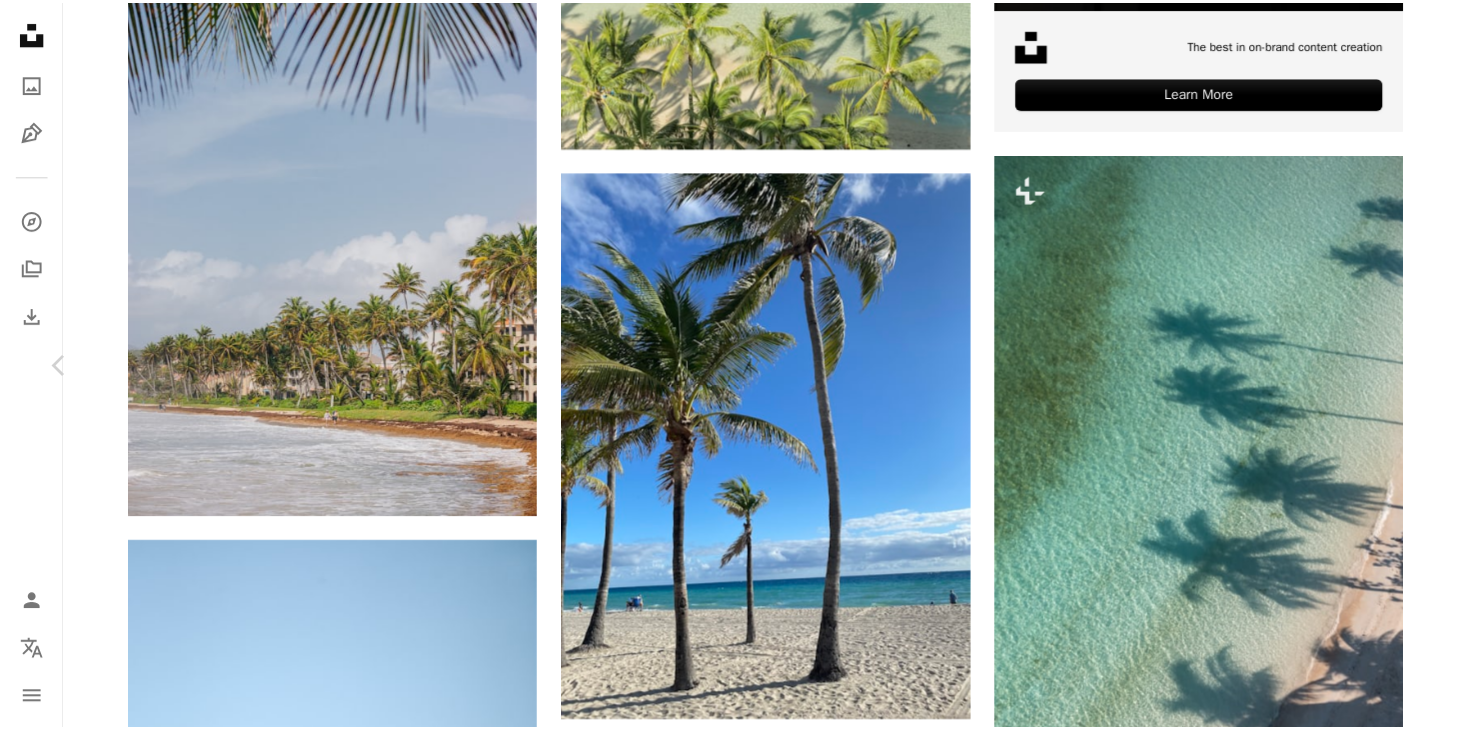 scroll, scrollTop: 0, scrollLeft: 0, axis: both 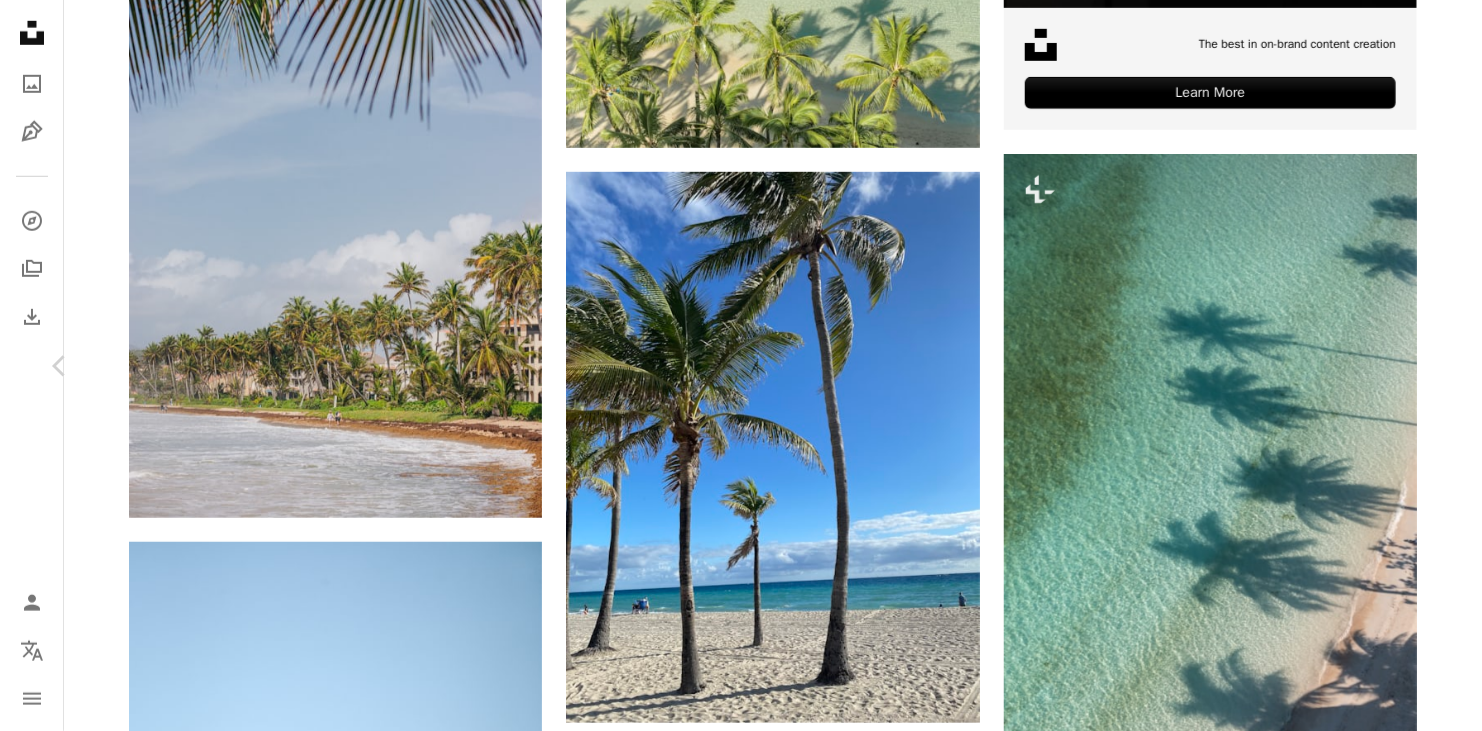 click on "Chevron right" at bounding box center [1422, 366] 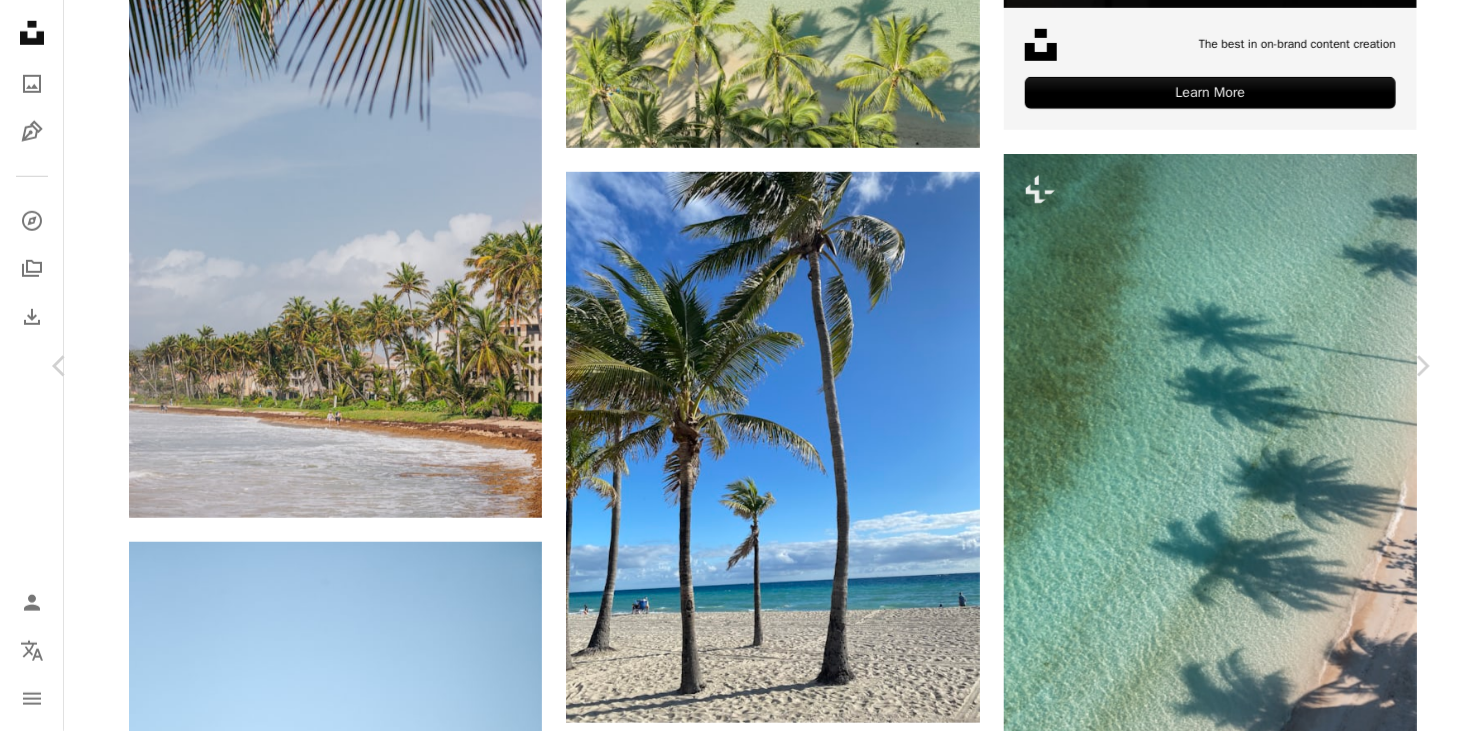 click on "An X shape Chevron left Chevron right [FIRST] [LAST] Available for hire A checkmark inside of a circle A heart A plus sign Download free Chevron down Zoom in ––– –– – ––– – –––– –––– ––– –– – ––– – –––– –––– ––– –– – ––– – –––– –––– A forward-right arrow Share Info icon Info More Actions Tall Palm Tree ––– – ––– – – –– – ––––. ––– ––– –––– –––– ––– ––– –––– –––– ––– ––– Browse premium related images on iStock | Save 20% with code UNSPLASH20 View more on iStock ↗ Related images A heart A plus sign [FIRST] [LAST] Arrow pointing down A heart A plus sign [FIRST] [LAST] Arrow pointing down A heart A plus sign [FIRST] [LAST] Available for hire A checkmark inside of a circle Arrow pointing down Plus sign for Unsplash+ For" at bounding box center [741, 3648] 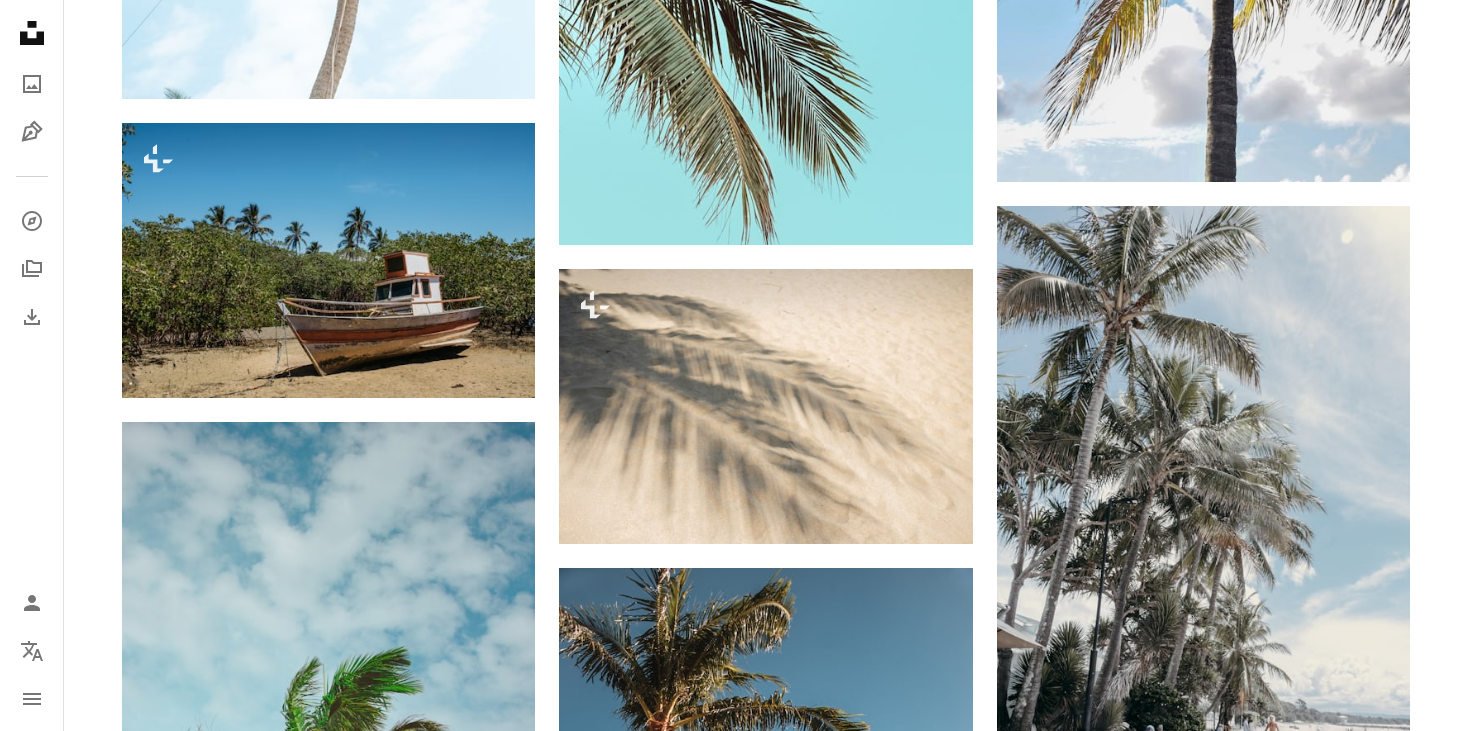 scroll, scrollTop: 13853, scrollLeft: 0, axis: vertical 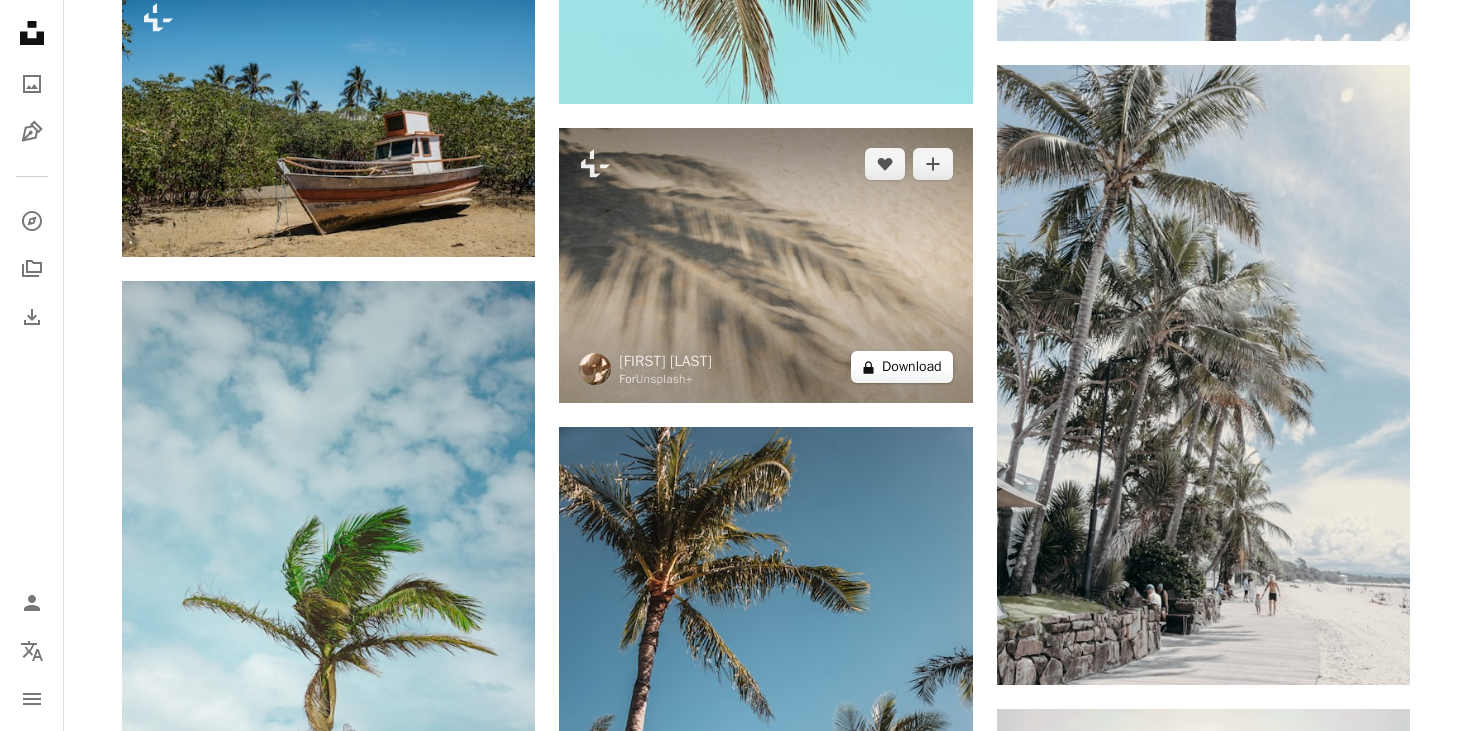 click on "A lock Download" at bounding box center [902, 367] 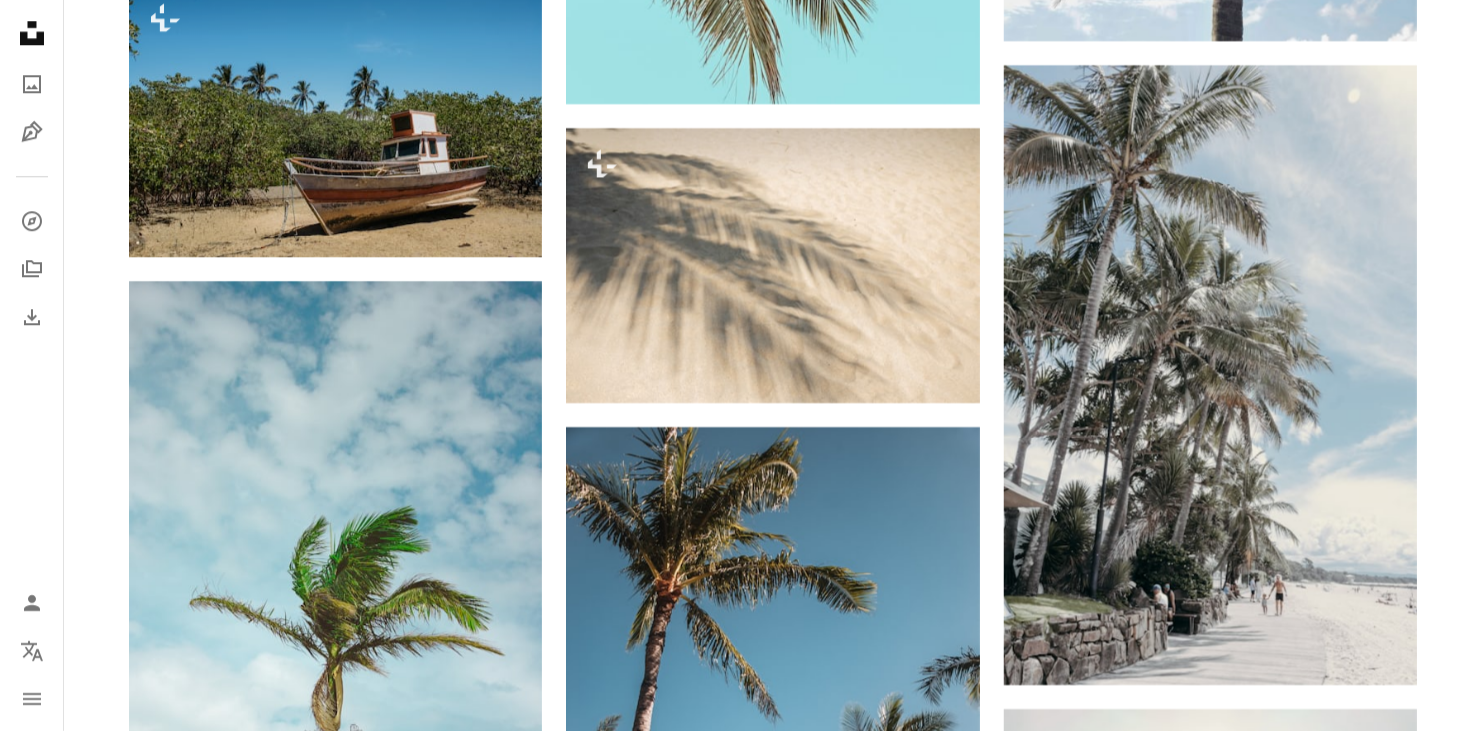 click on "An X shape Premium, ready to use images. Get unlimited access. A plus sign Members-only content added monthly A plus sign Unlimited royalty-free downloads A plus sign Illustrations  New A plus sign Enhanced legal protections yearly 66%  off monthly $12   $4 USD per month * Get  Unsplash+ * When paid annually, billed upfront  $48 Taxes where applicable. Renews automatically. Cancel anytime." at bounding box center (741, 4663) 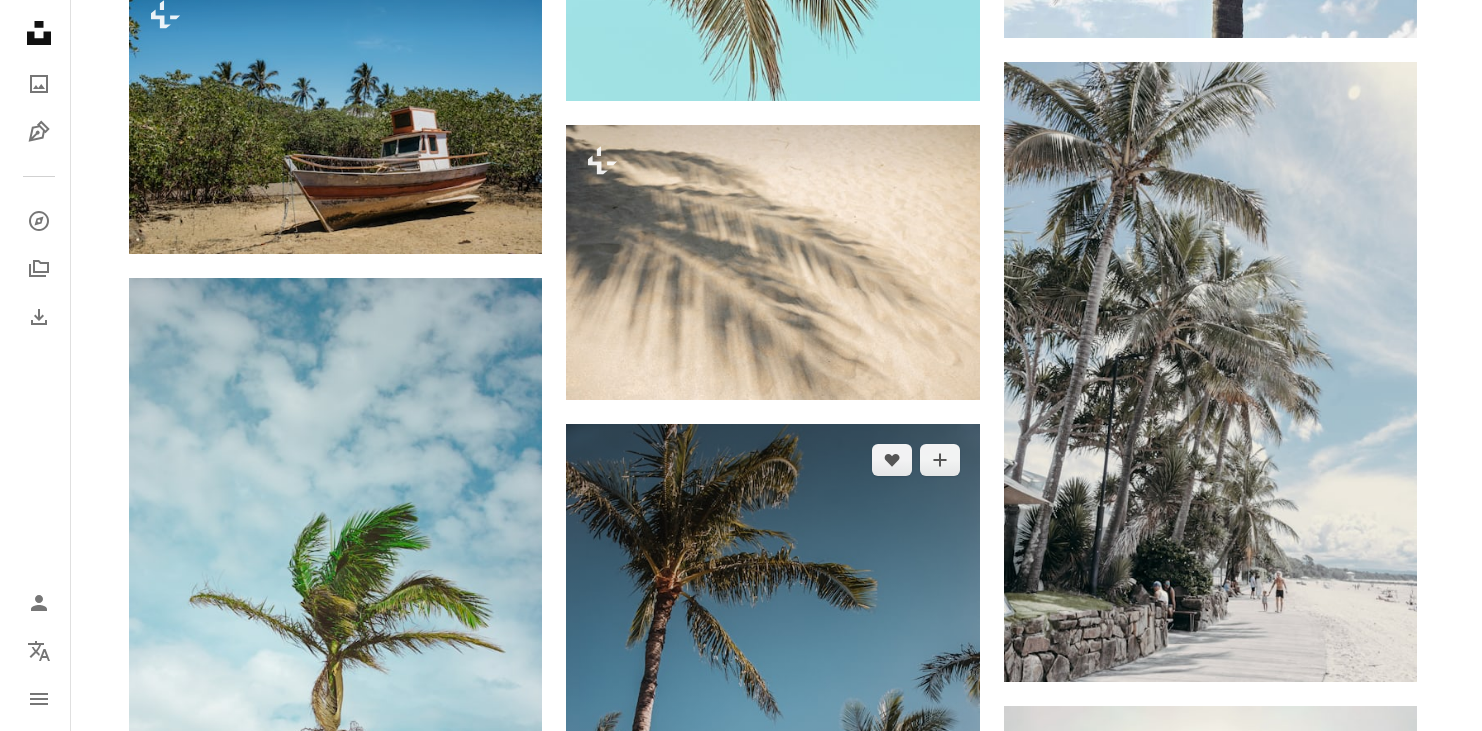 scroll, scrollTop: 13852, scrollLeft: 0, axis: vertical 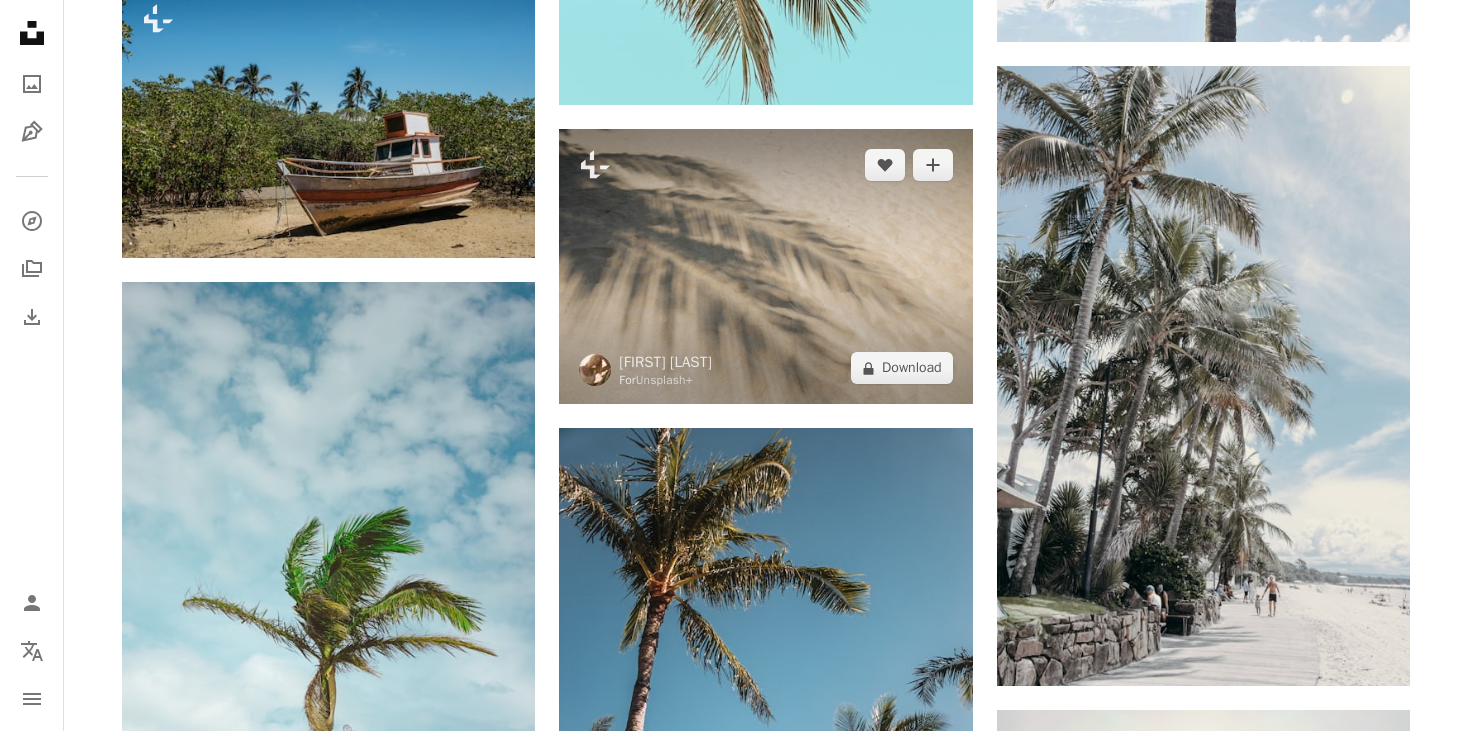 click at bounding box center (765, 266) 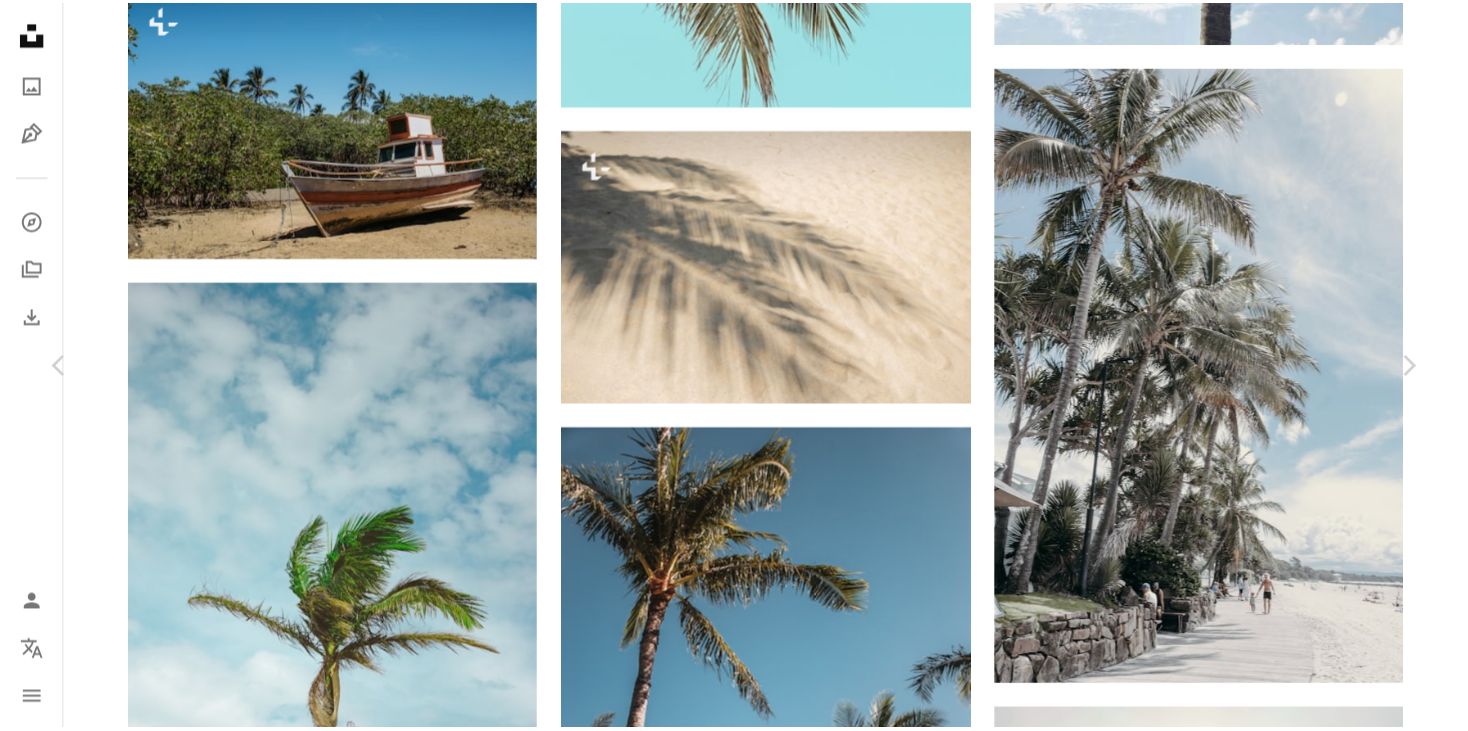scroll, scrollTop: 414, scrollLeft: 0, axis: vertical 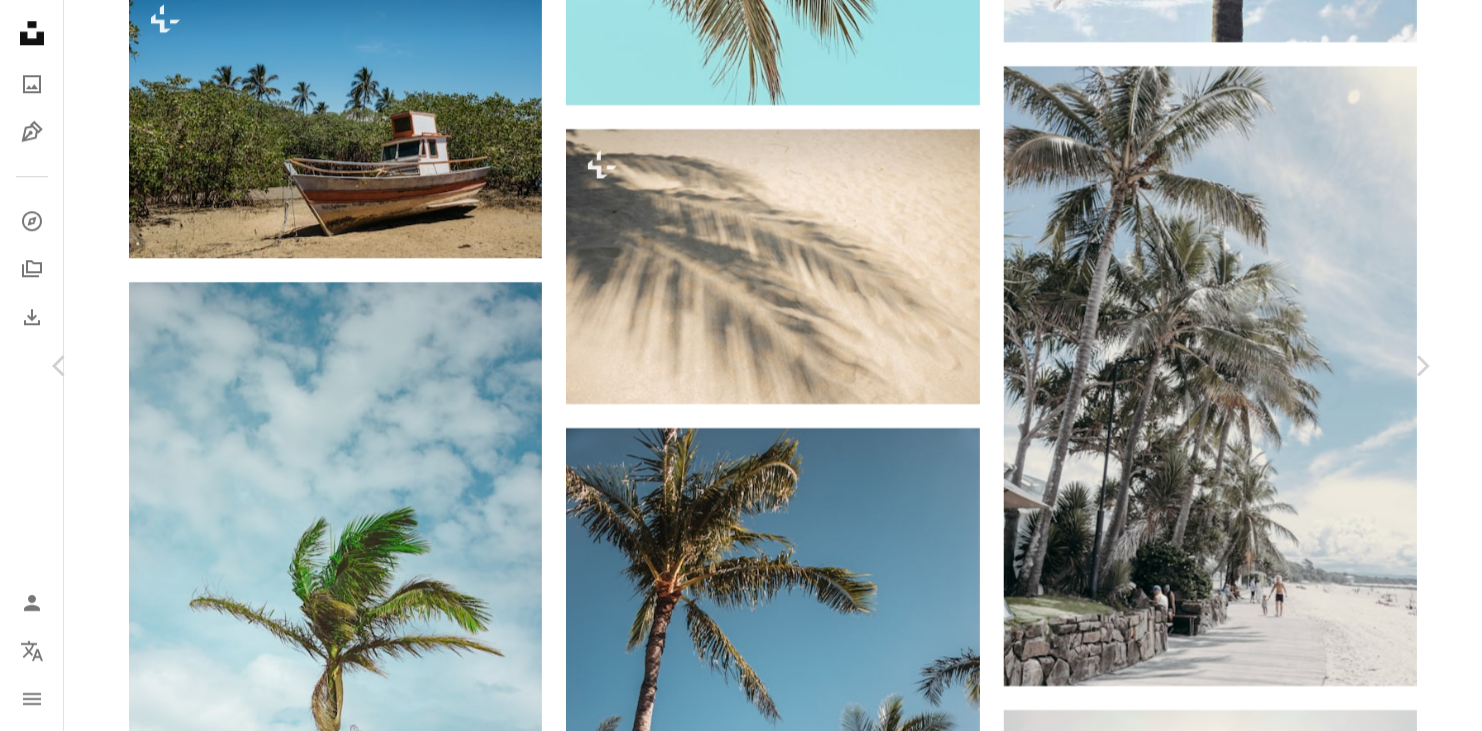 click on "An X shape Chevron left Chevron right [FIRST] [LAST] For Unsplash+ A heart A plus sign A lock Download Zoom in Featured in Photos , Textures A forward-right arrow Share More Actions beach neutral palm tree sand Calendar outlined Published on August 18, 2024 Camera NIKON CORPORATION, NIKON Z 6_2 Safety Licensed under the Unsplash+ License beach texture pattern sand palm tree shadows neutral colours Free images From this series Plus sign for Unsplash+ Plus sign for Unsplash+ Plus sign for Unsplash+ Related images Plus sign for Unsplash+ A heart A plus sign [FIRST] [LAST] For Unsplash+ A lock Download Plus sign for Unsplash+ A heart A plus sign [FIRST] [LAST] For Unsplash+ A lock Download Plus sign for Unsplash+ A heart A plus sign Unsplash+ Community For Unsplash+ A lock Download Plus sign for Unsplash+ A heart A plus sign [FIRST] [LAST] For Unsplash+ A lock Download Plus sign for Unsplash+ A heart For" at bounding box center (741, 8108) 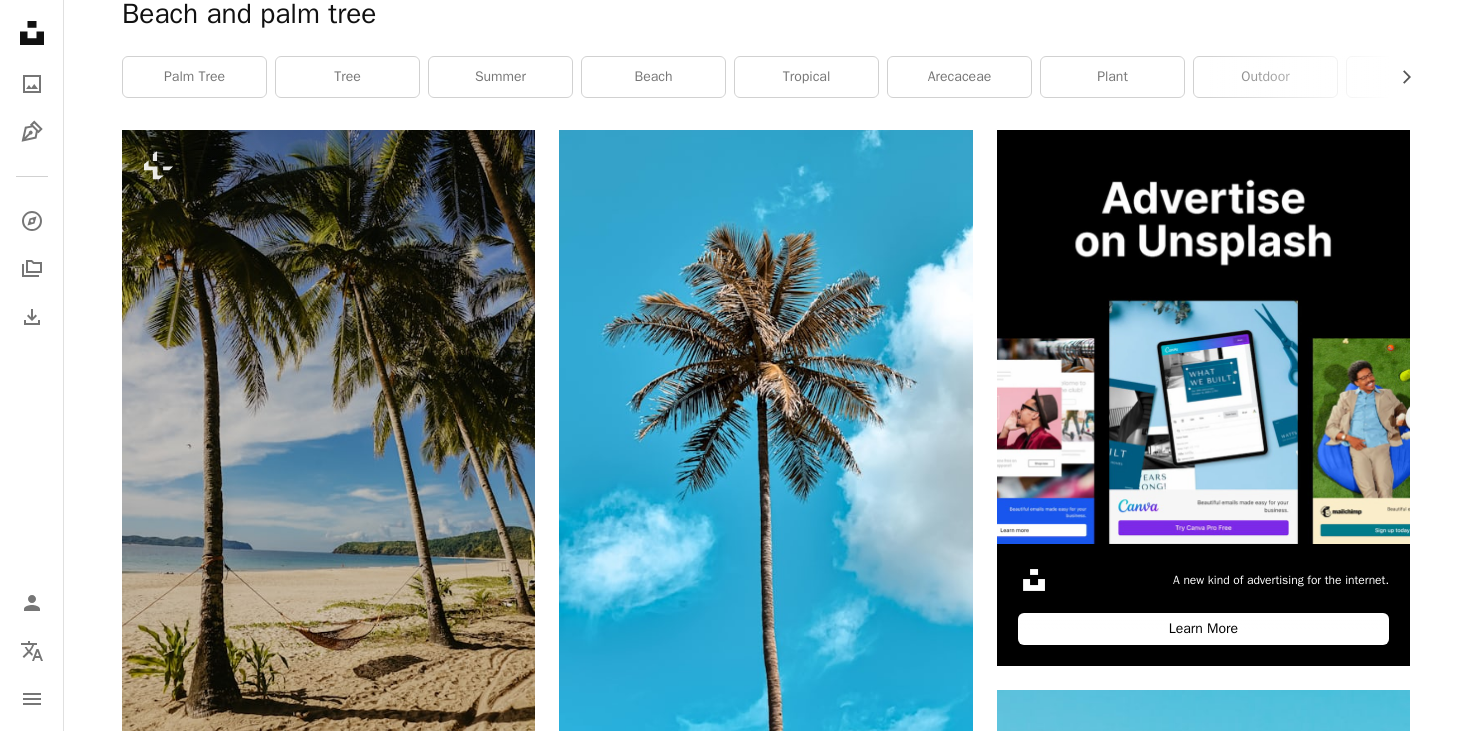 scroll, scrollTop: 0, scrollLeft: 0, axis: both 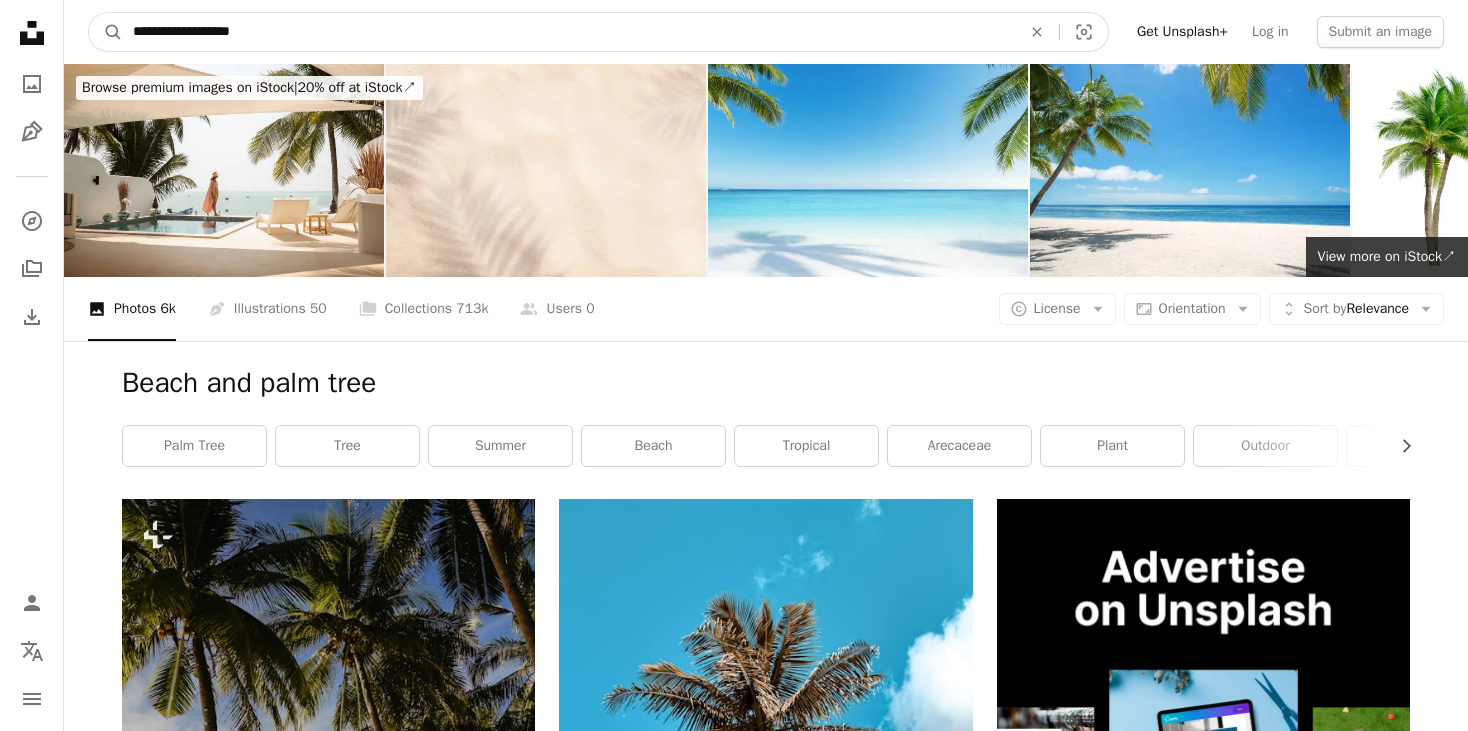 click on "**********" at bounding box center [569, 32] 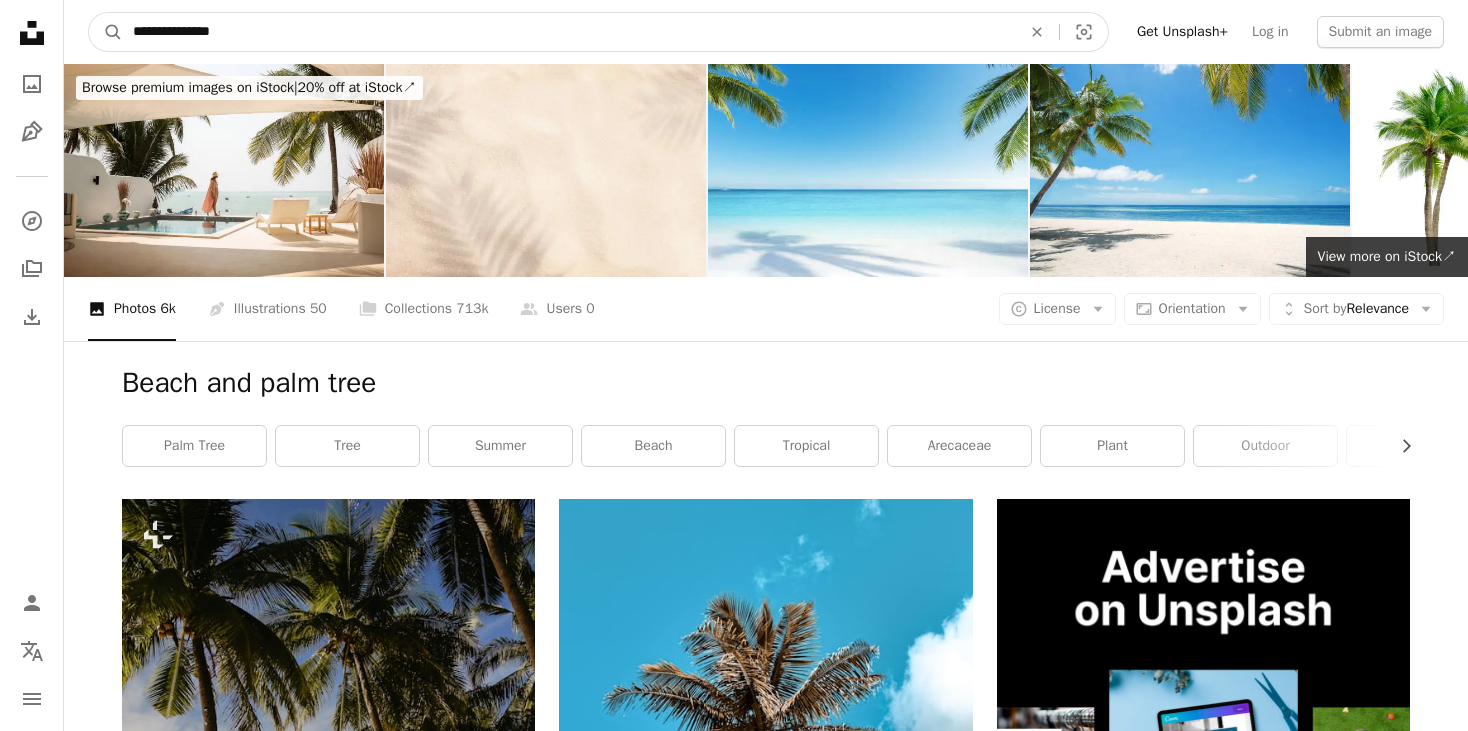 click on "**********" at bounding box center [569, 32] 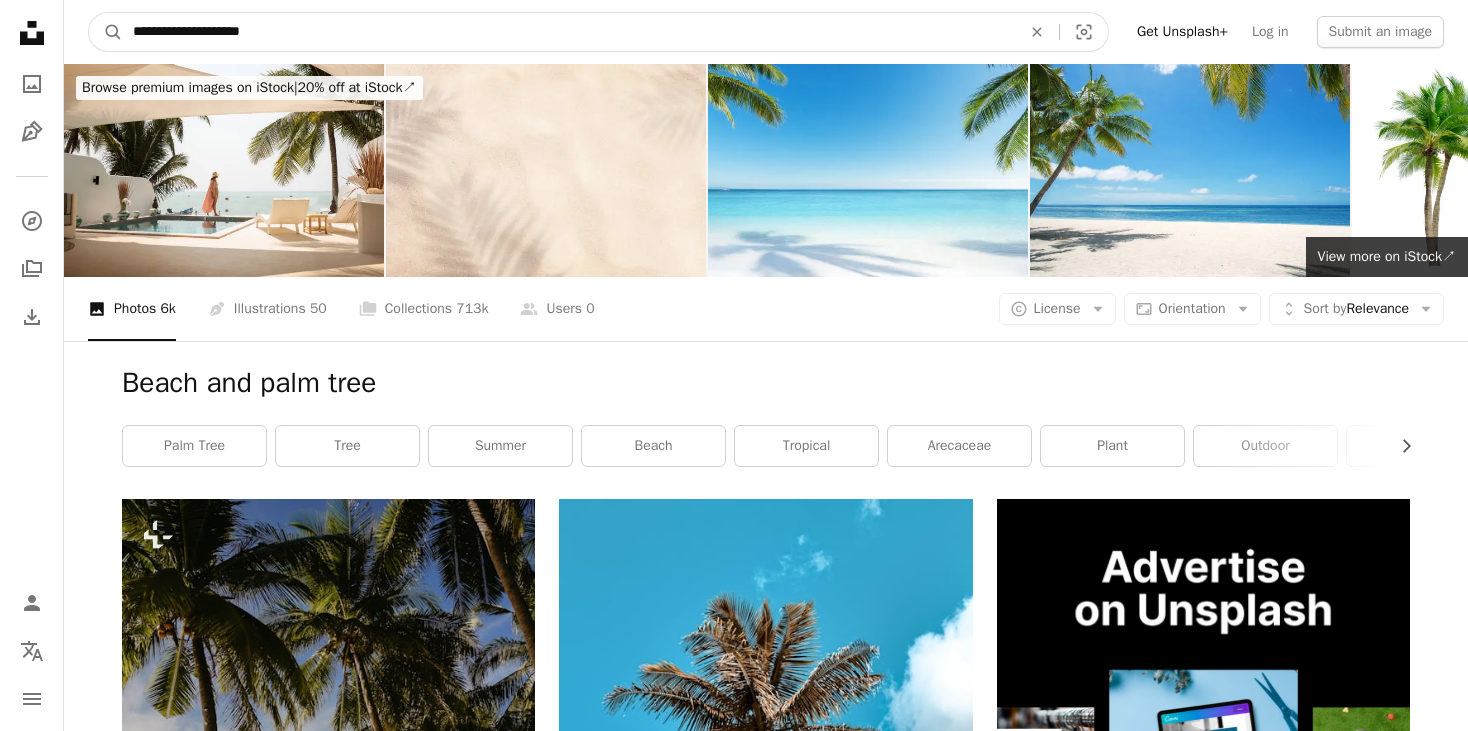 type on "**********" 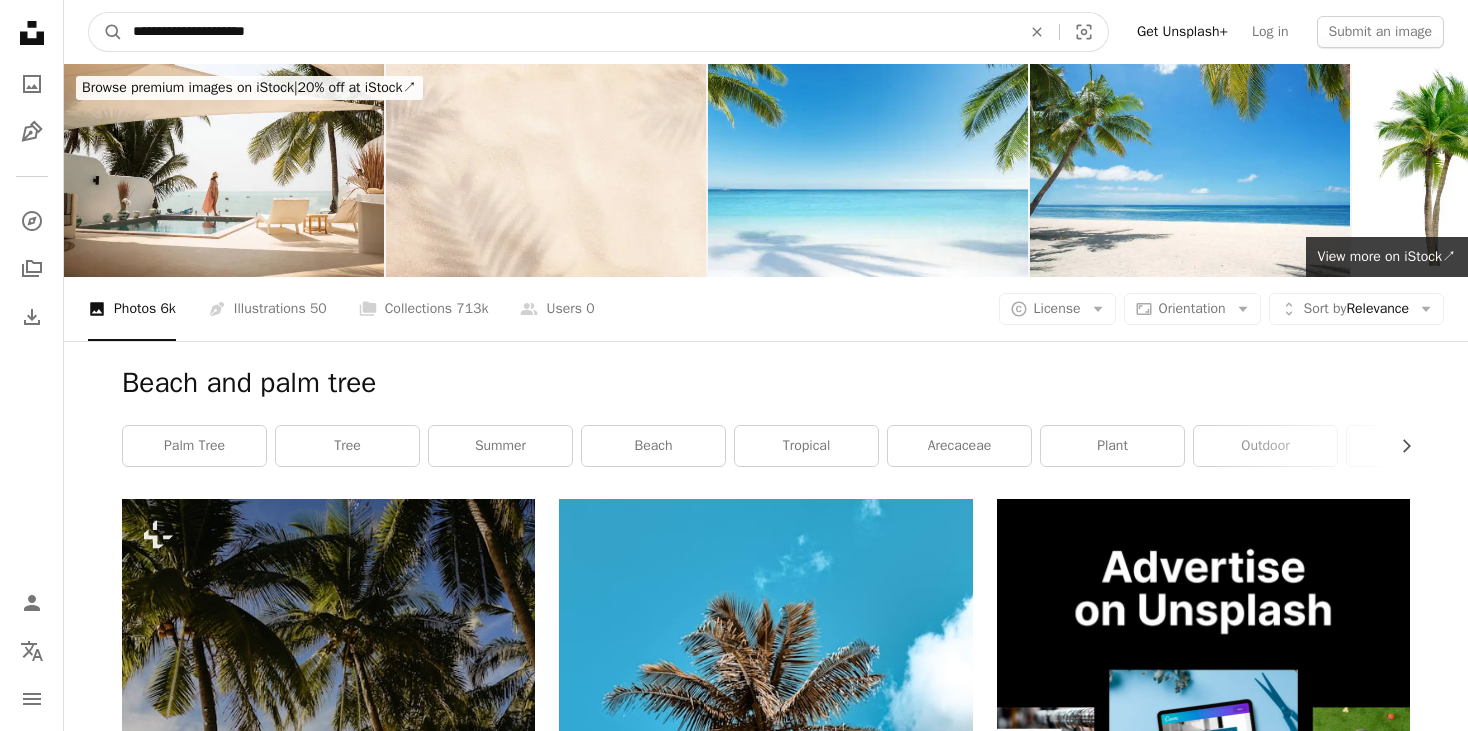 click on "A magnifying glass" at bounding box center [106, 32] 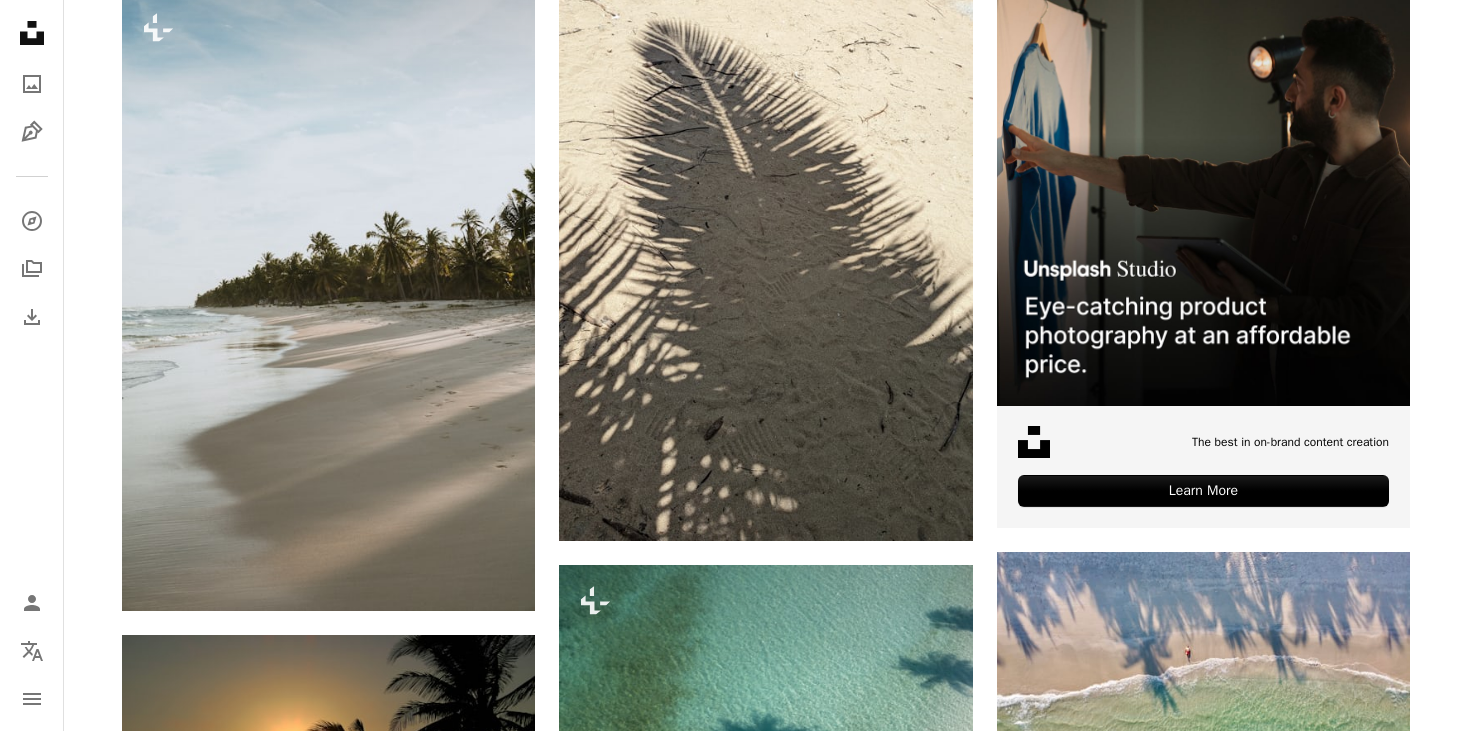 scroll, scrollTop: 508, scrollLeft: 0, axis: vertical 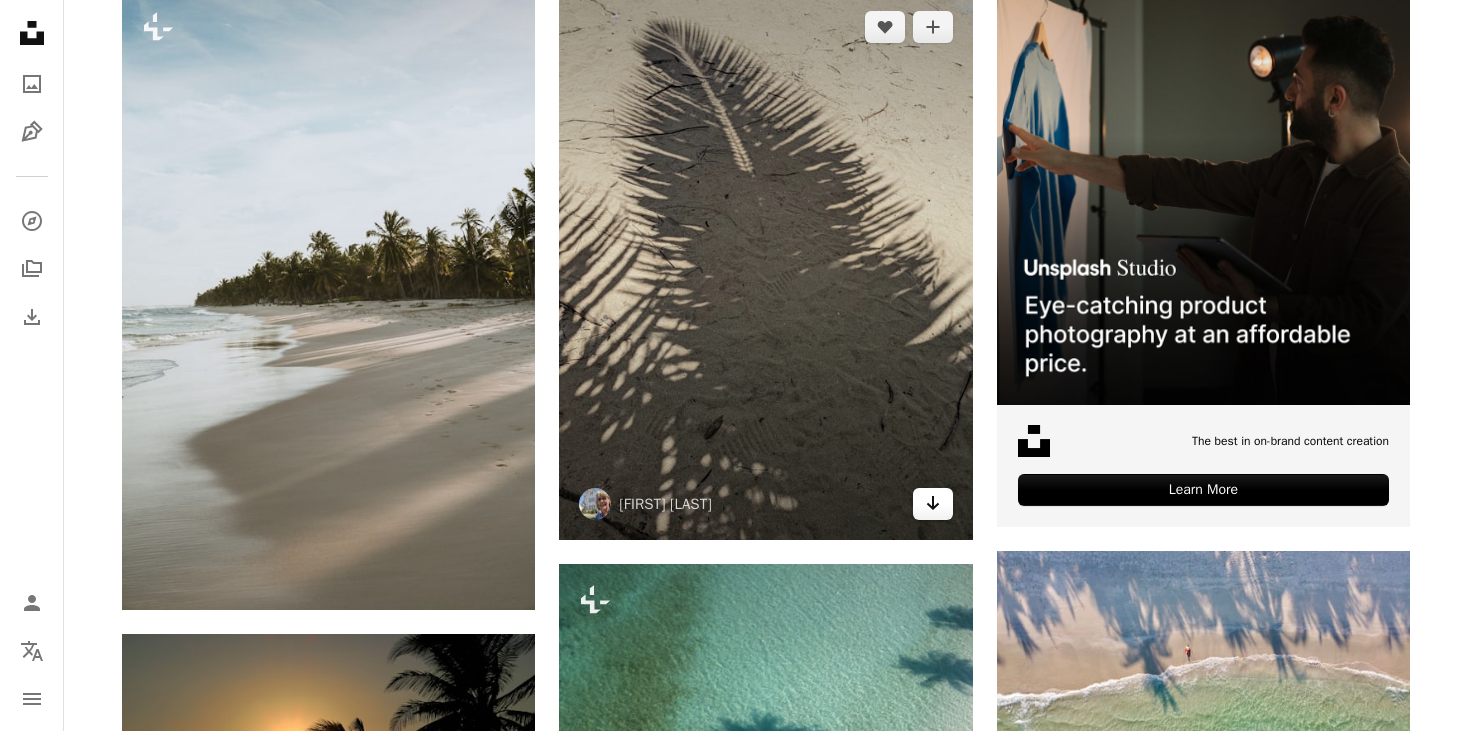 click on "Arrow pointing down" at bounding box center (933, 504) 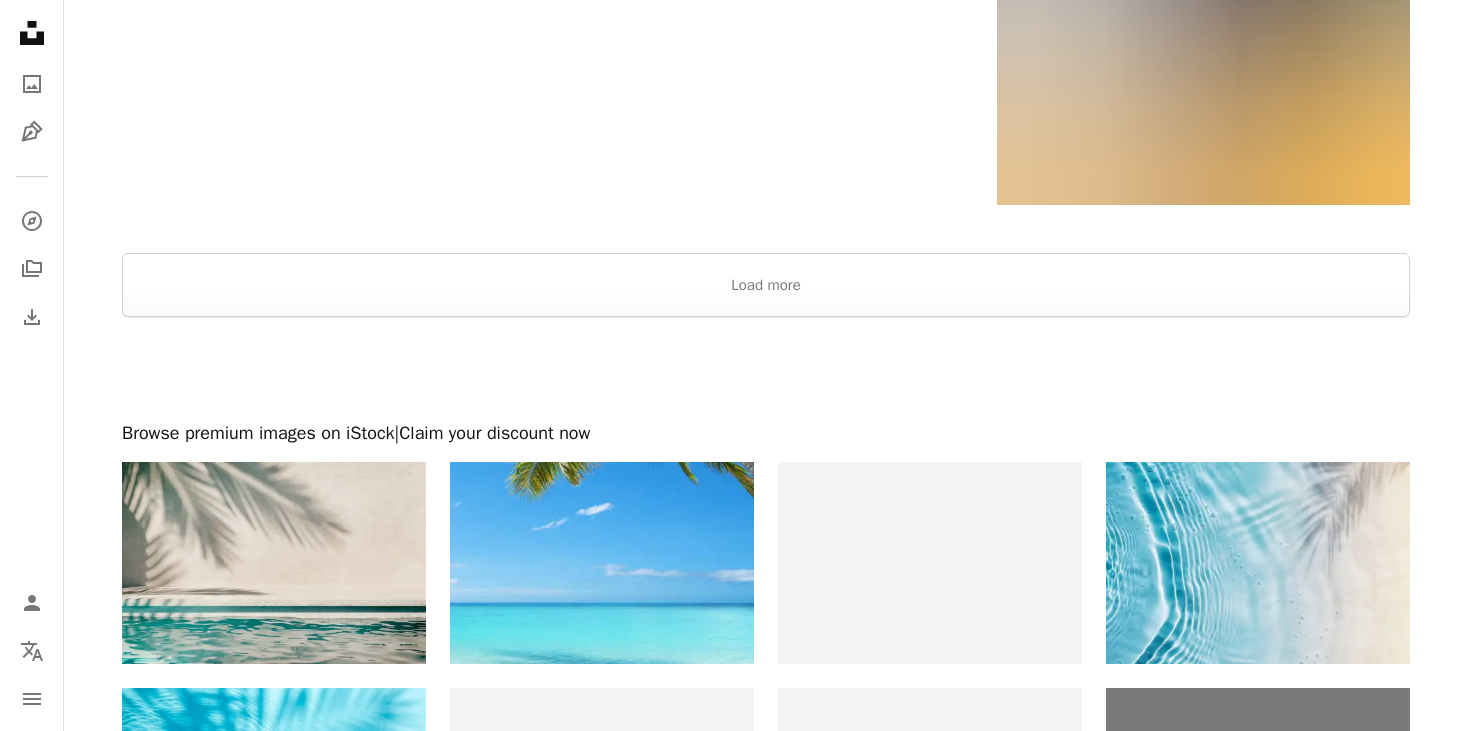 scroll, scrollTop: 3983, scrollLeft: 0, axis: vertical 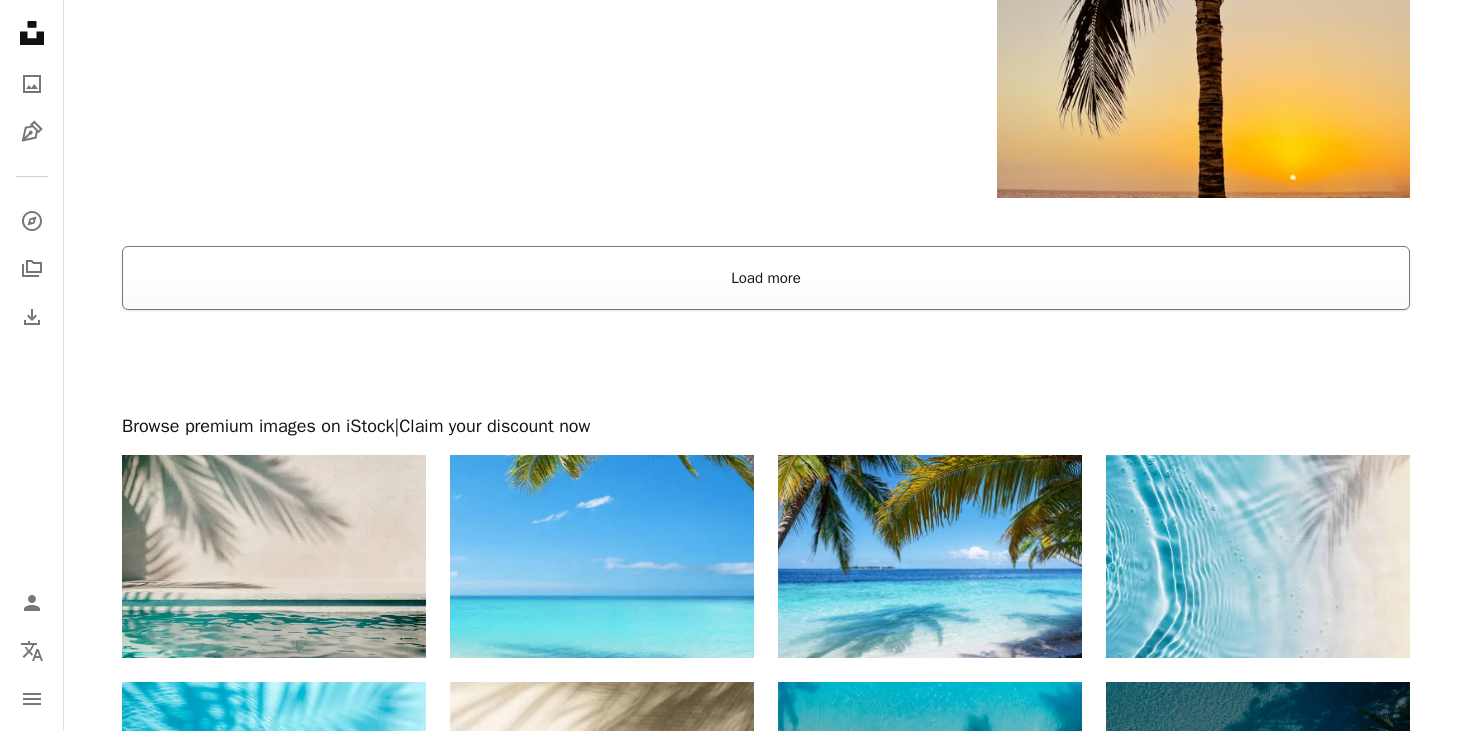 click on "Load more" at bounding box center (766, 278) 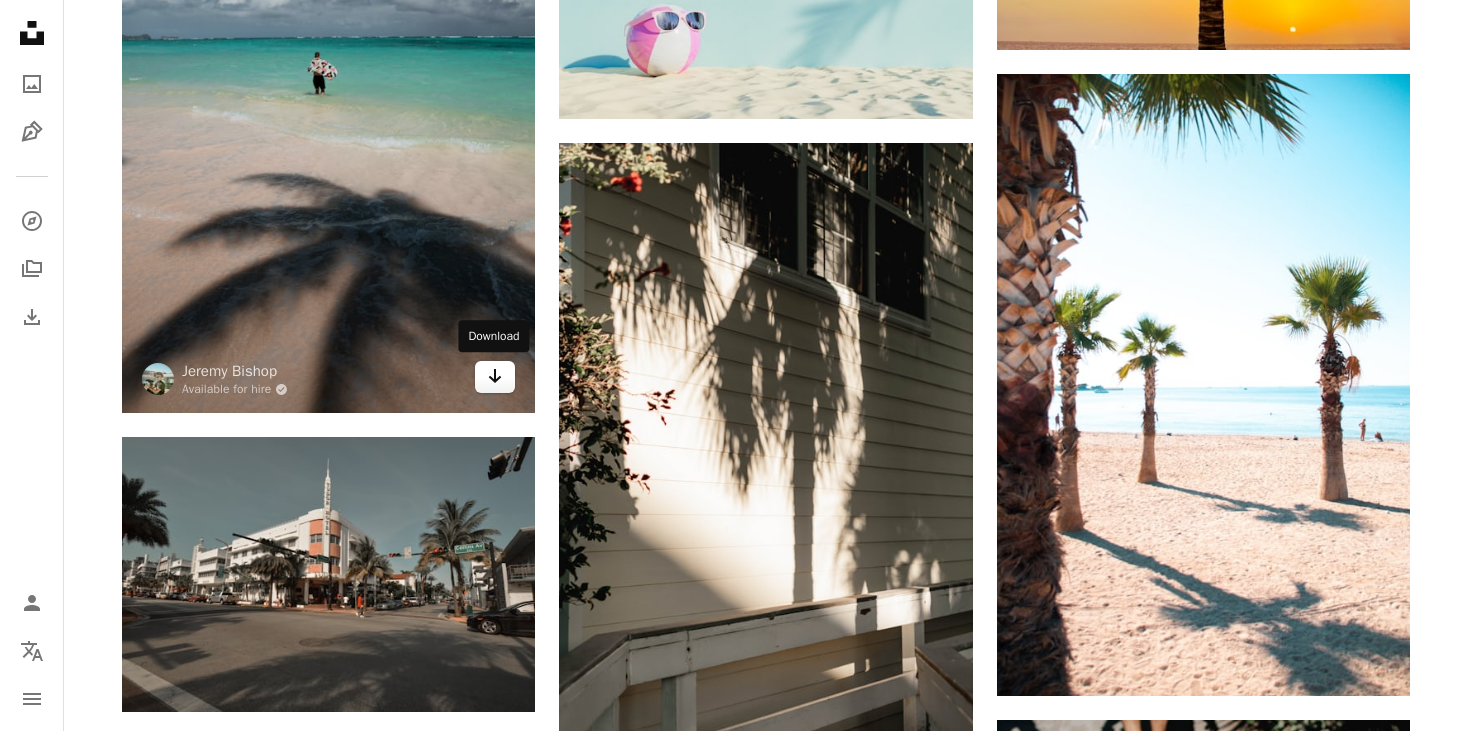 scroll, scrollTop: 4130, scrollLeft: 0, axis: vertical 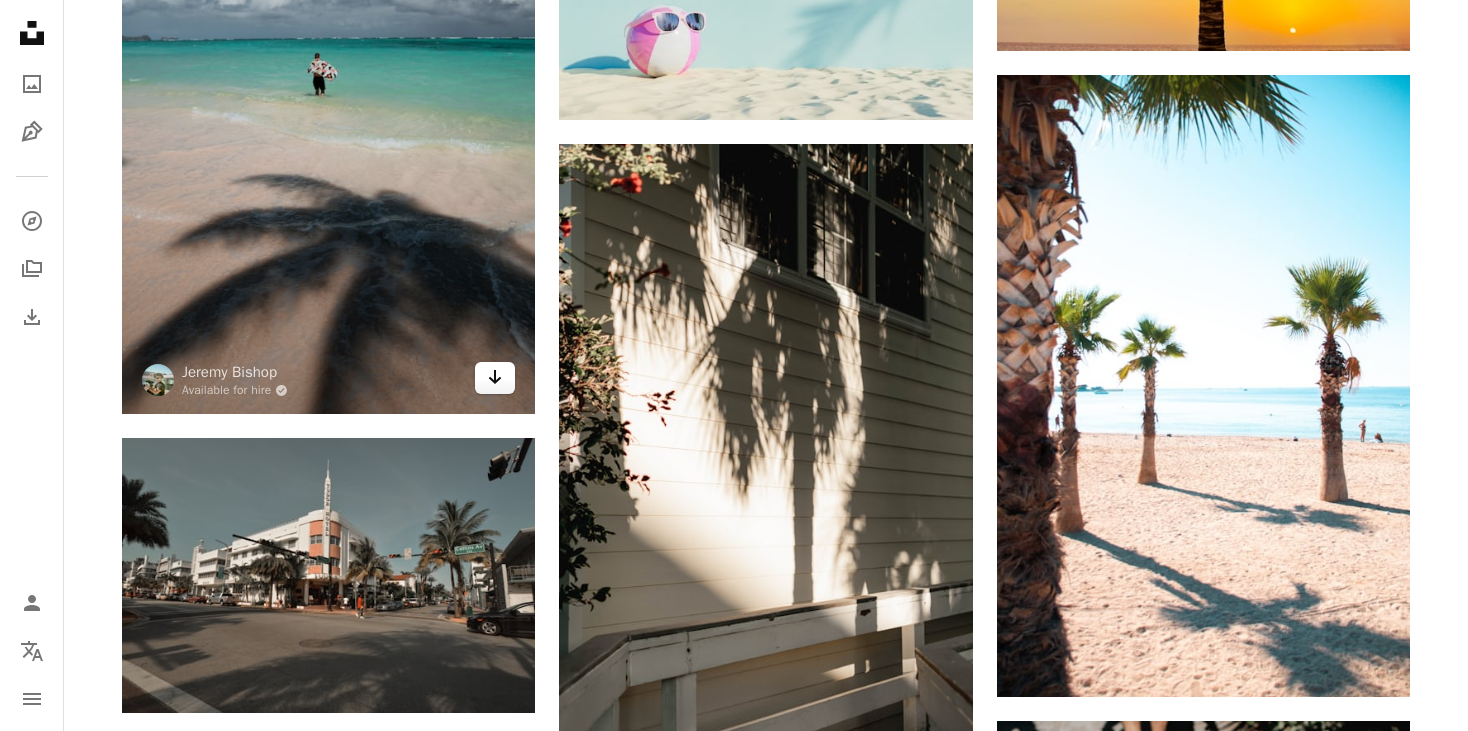 click on "Arrow pointing down" at bounding box center [495, 378] 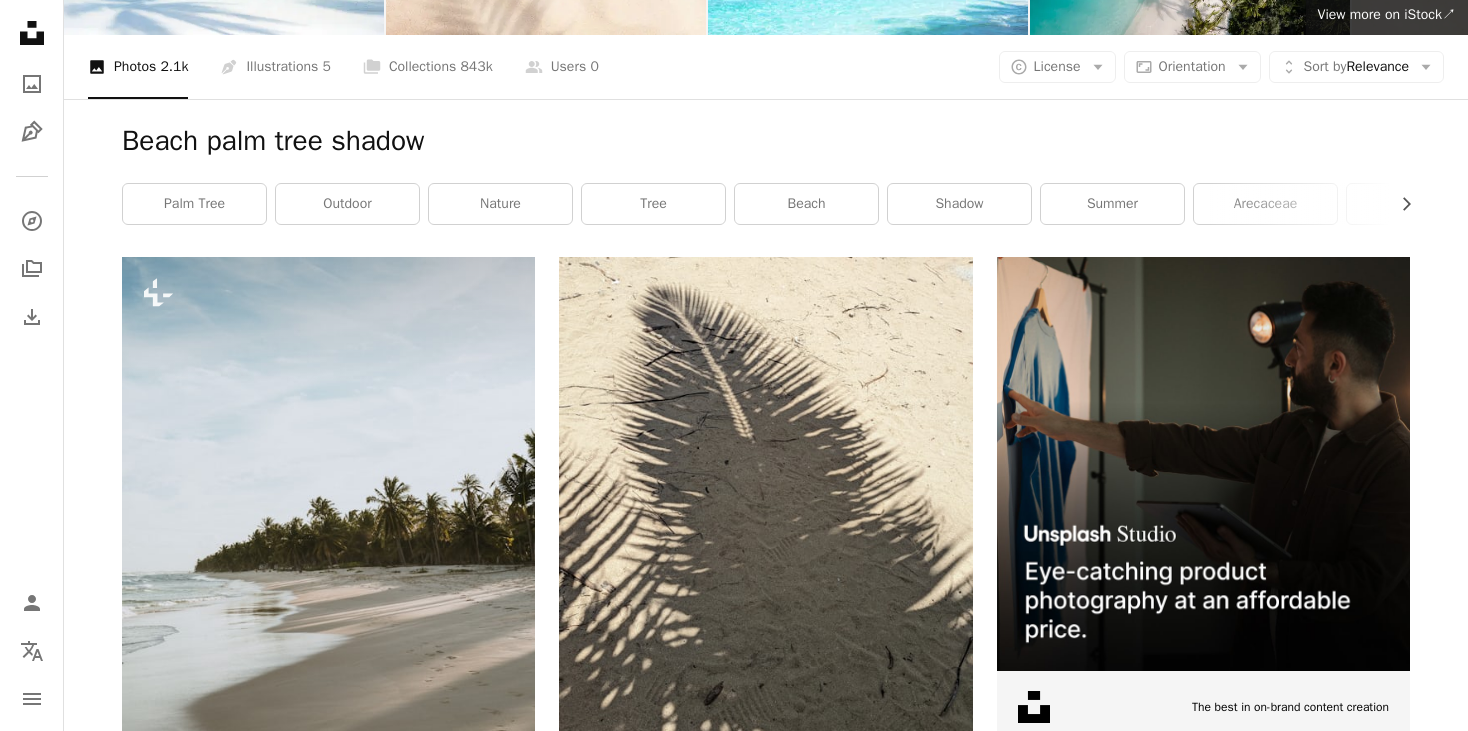 scroll, scrollTop: 0, scrollLeft: 0, axis: both 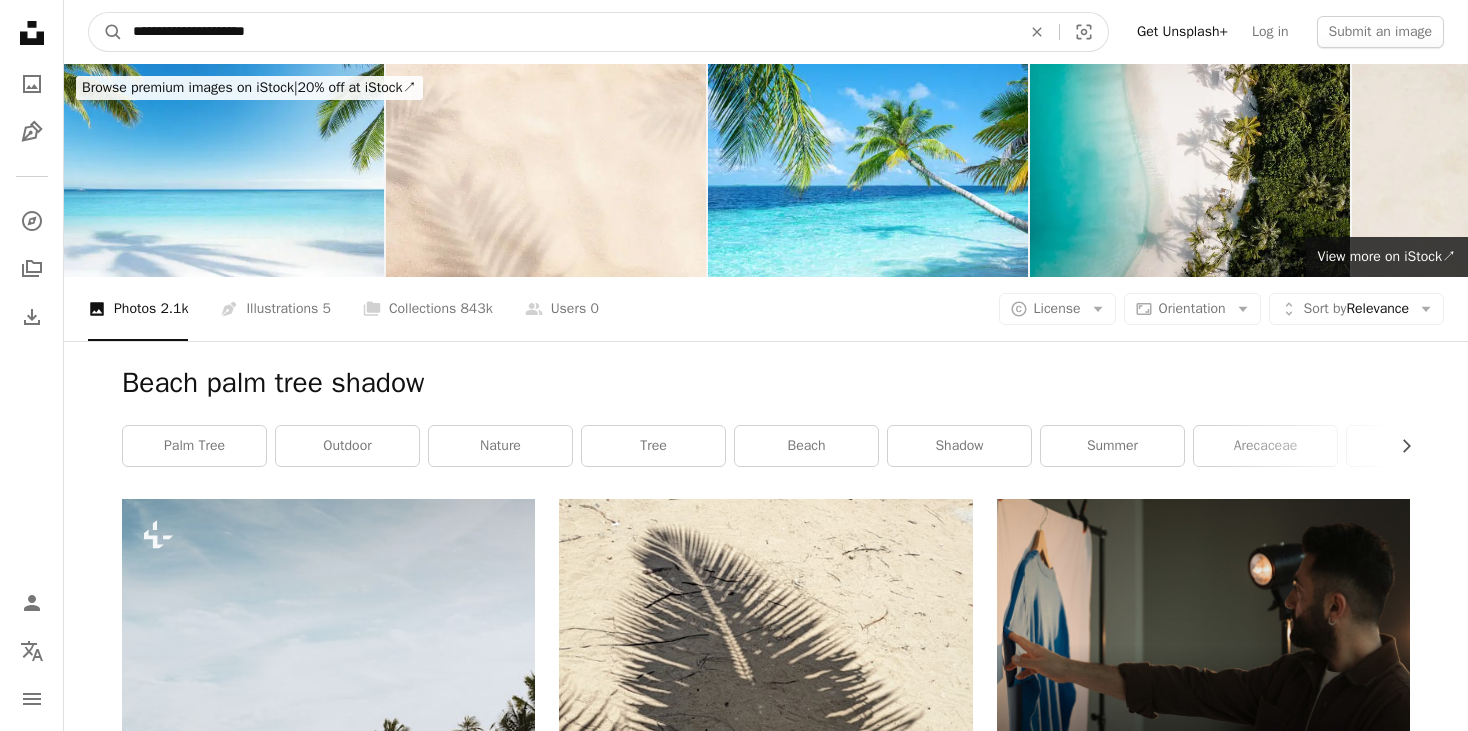click on "**********" at bounding box center (569, 32) 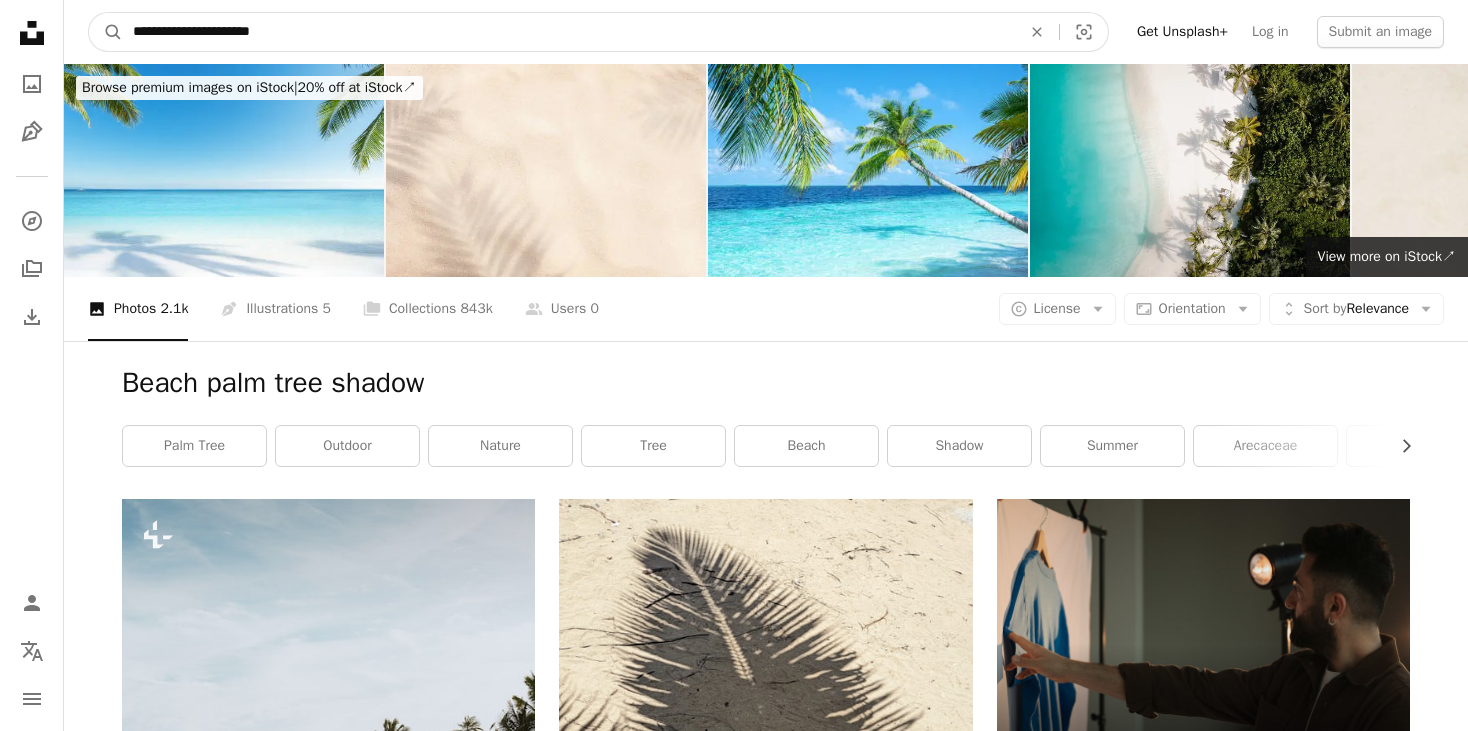 type on "**********" 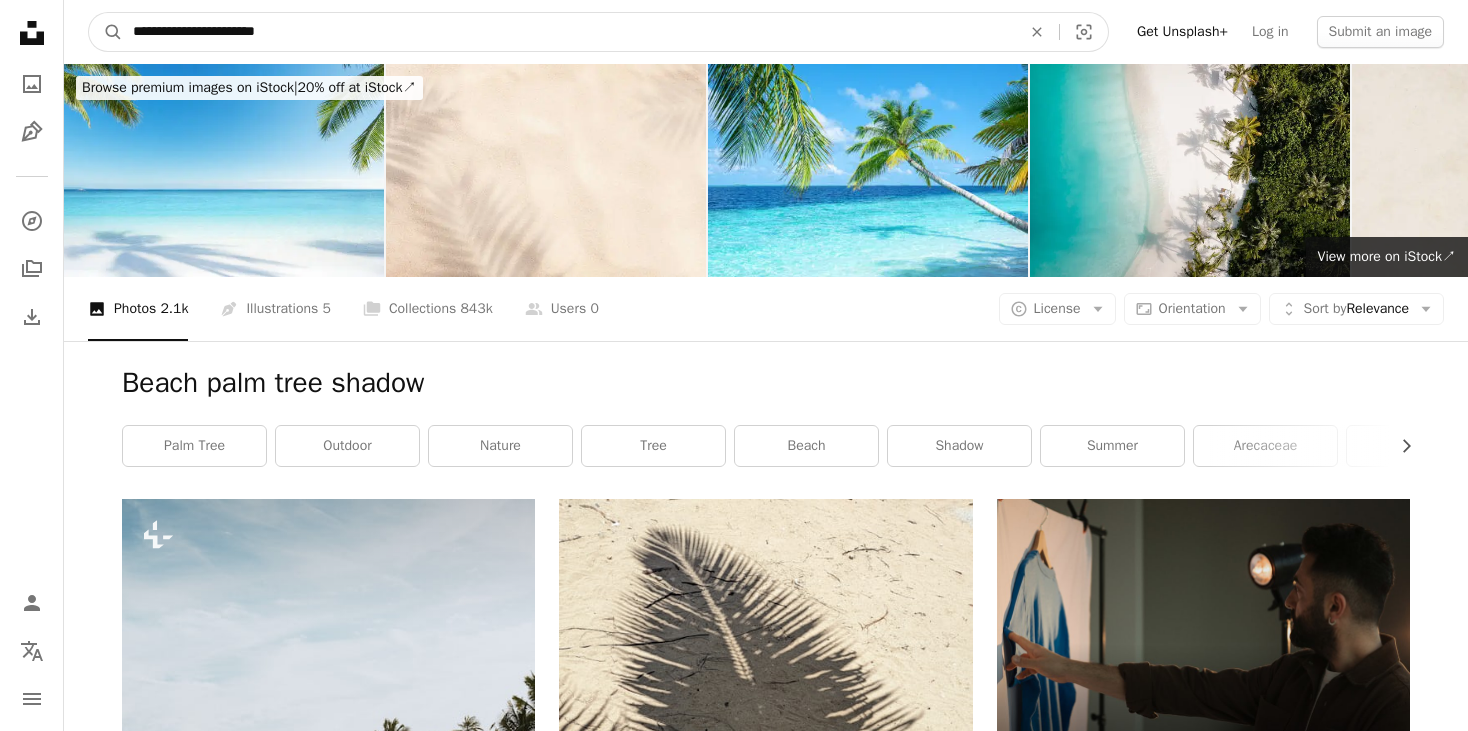click on "A magnifying glass" at bounding box center [106, 32] 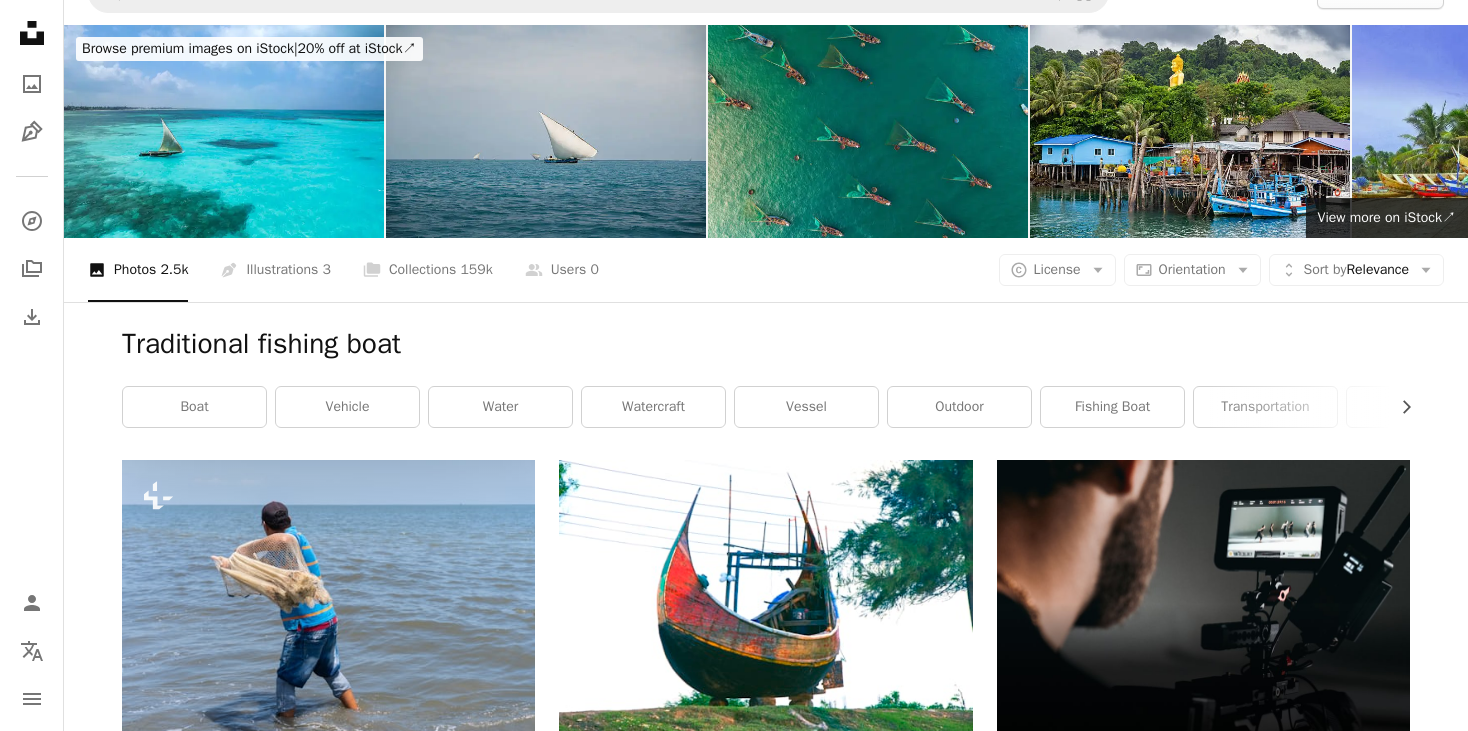 scroll, scrollTop: 0, scrollLeft: 0, axis: both 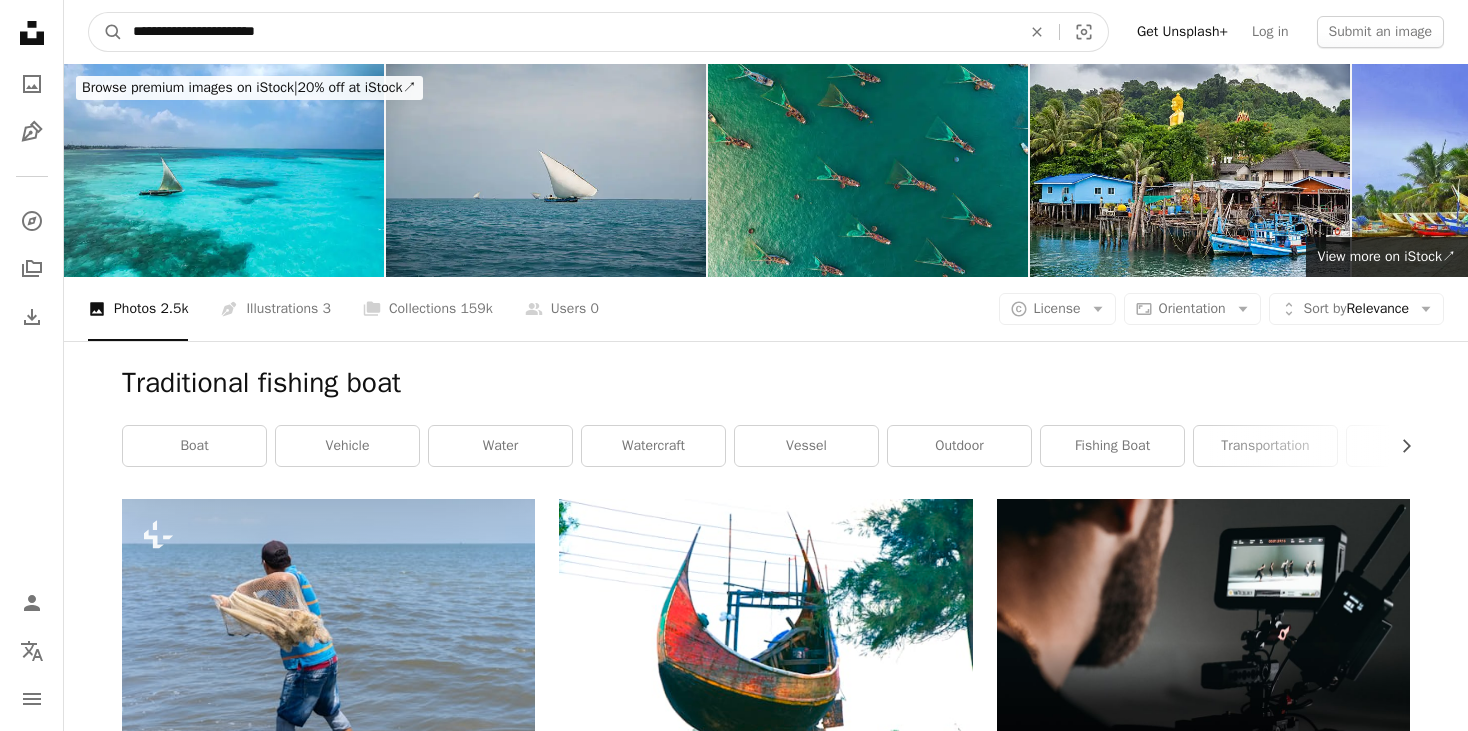 click on "**********" at bounding box center (569, 32) 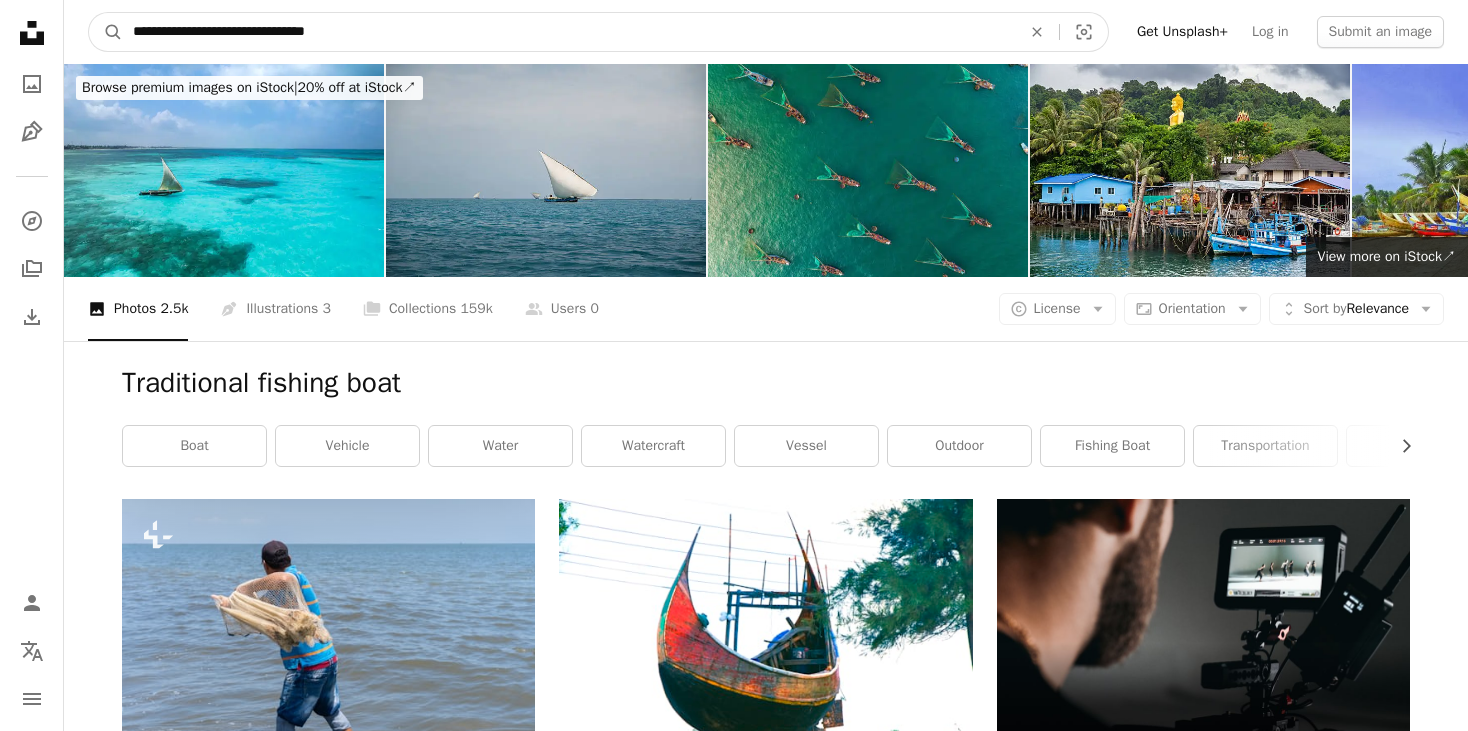 type on "**********" 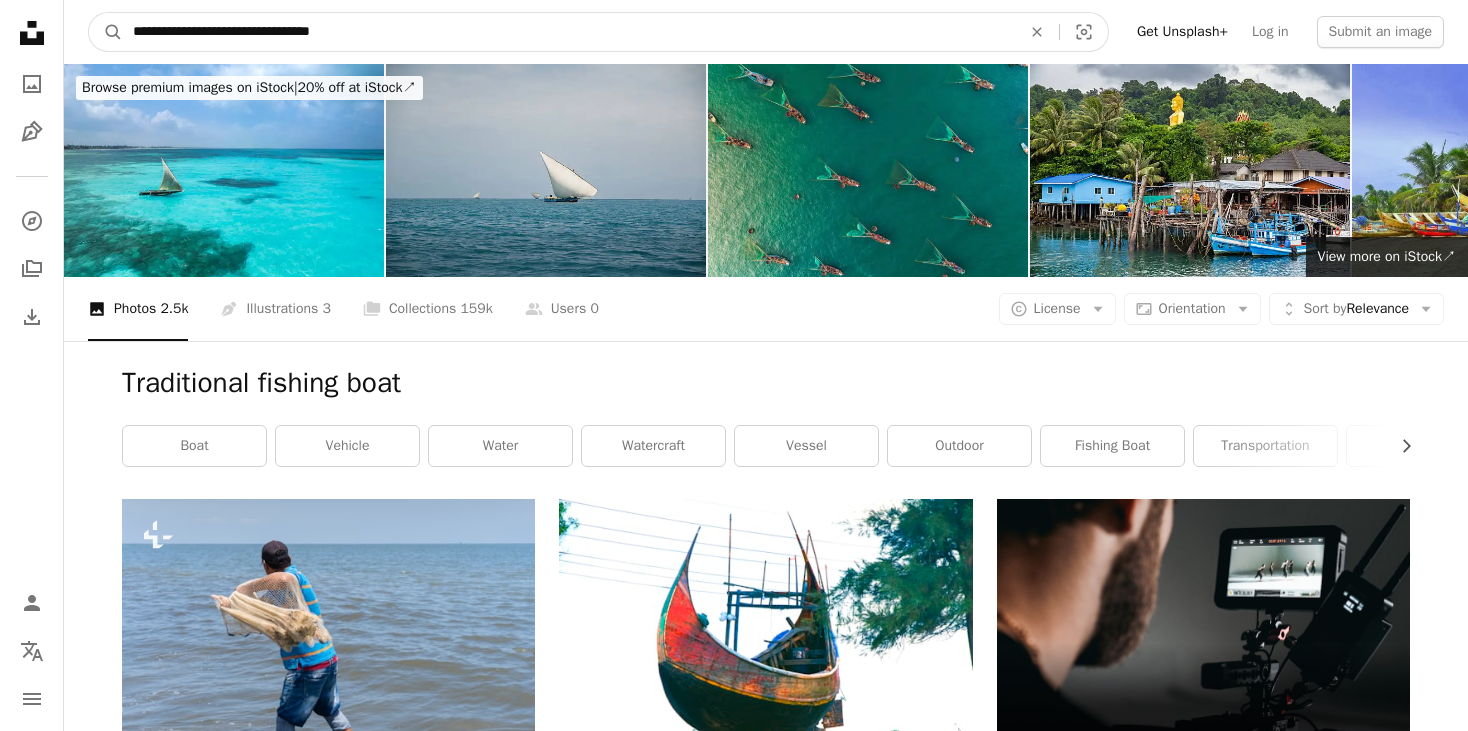 click on "A magnifying glass" at bounding box center [106, 32] 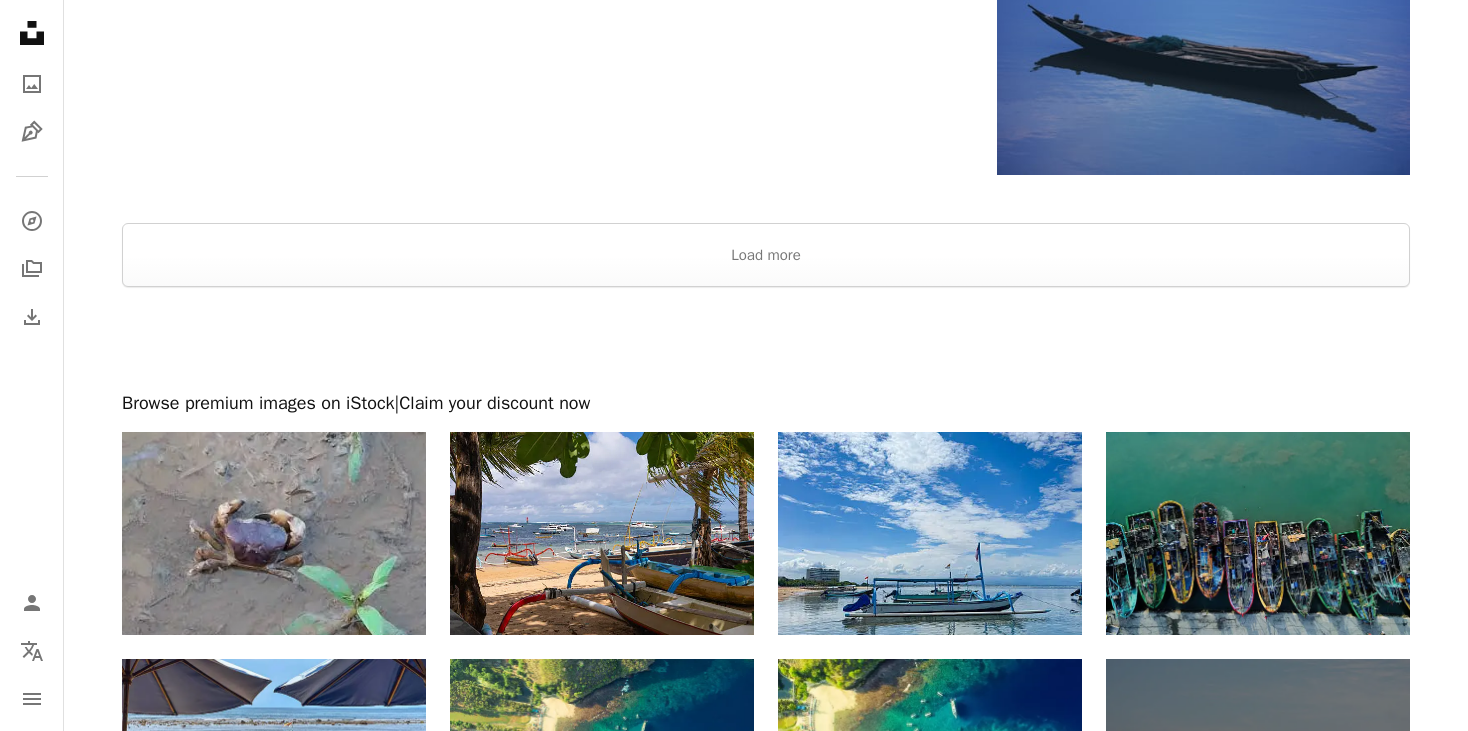 scroll, scrollTop: 3542, scrollLeft: 0, axis: vertical 